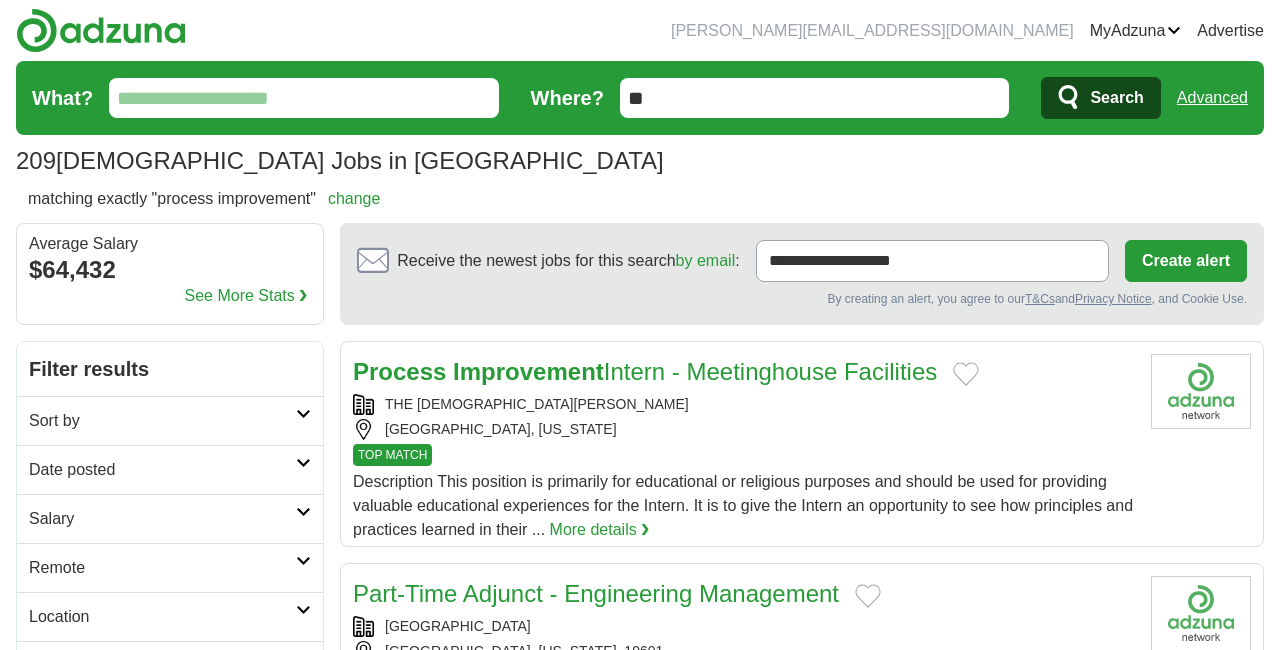 scroll, scrollTop: 0, scrollLeft: 0, axis: both 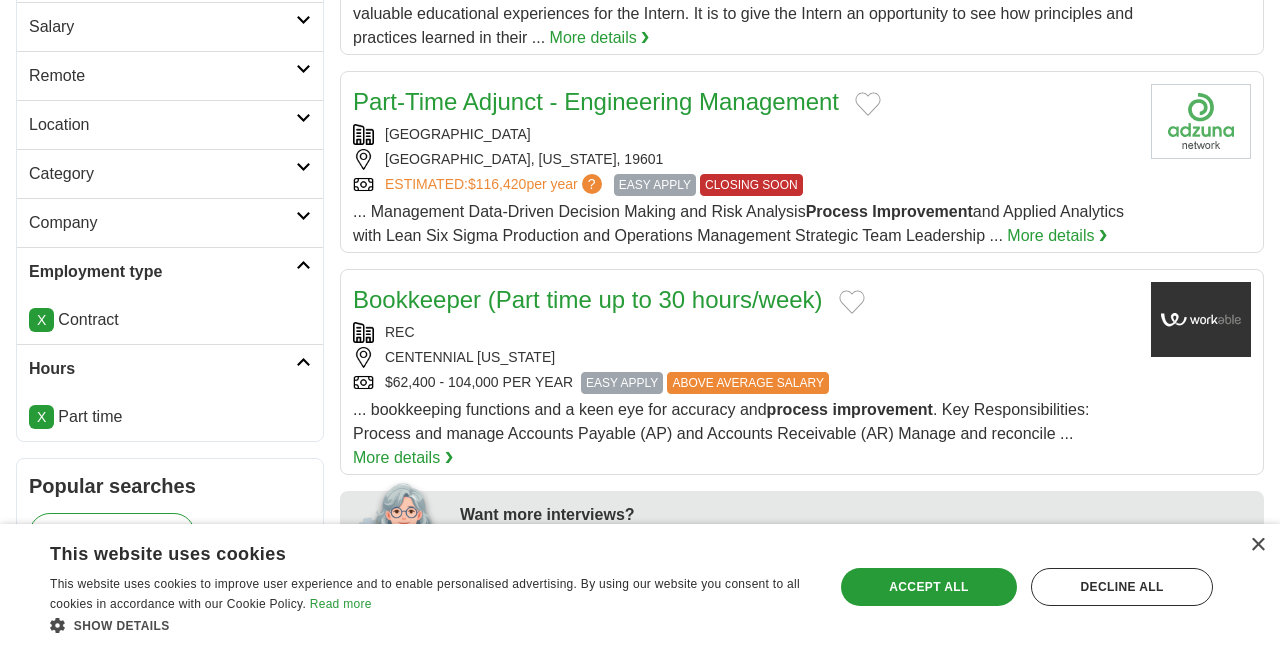 click on "Location" at bounding box center [162, 125] 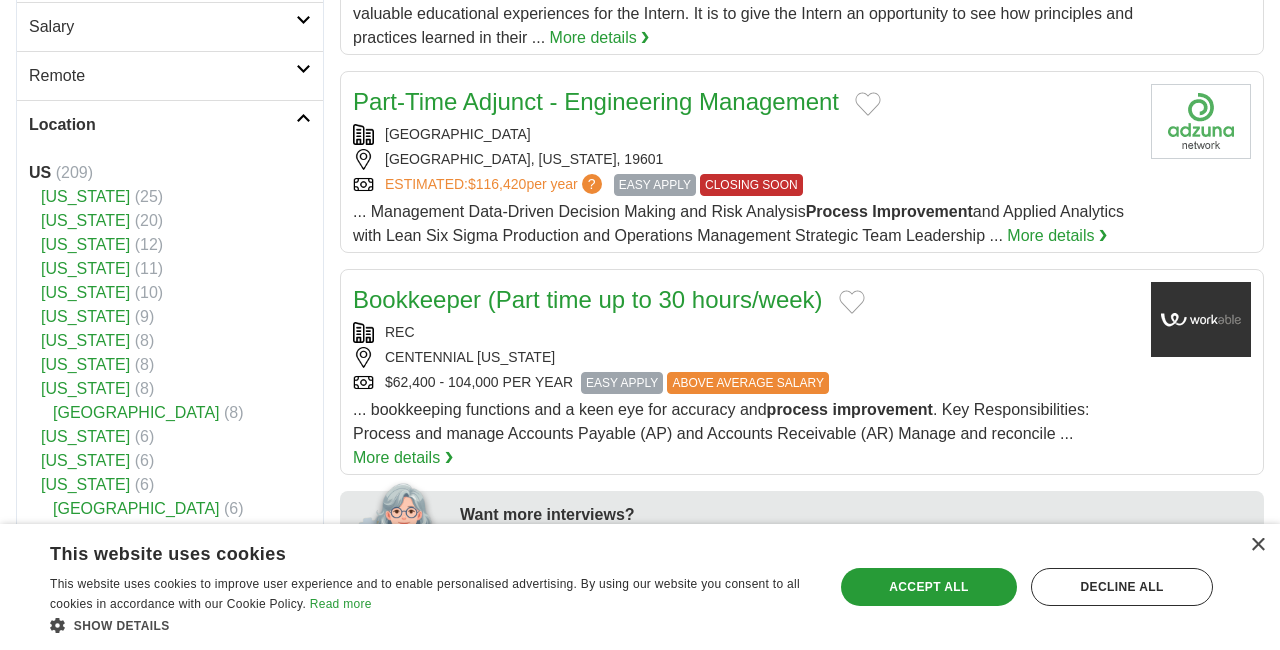 click on "Remote" at bounding box center (162, 76) 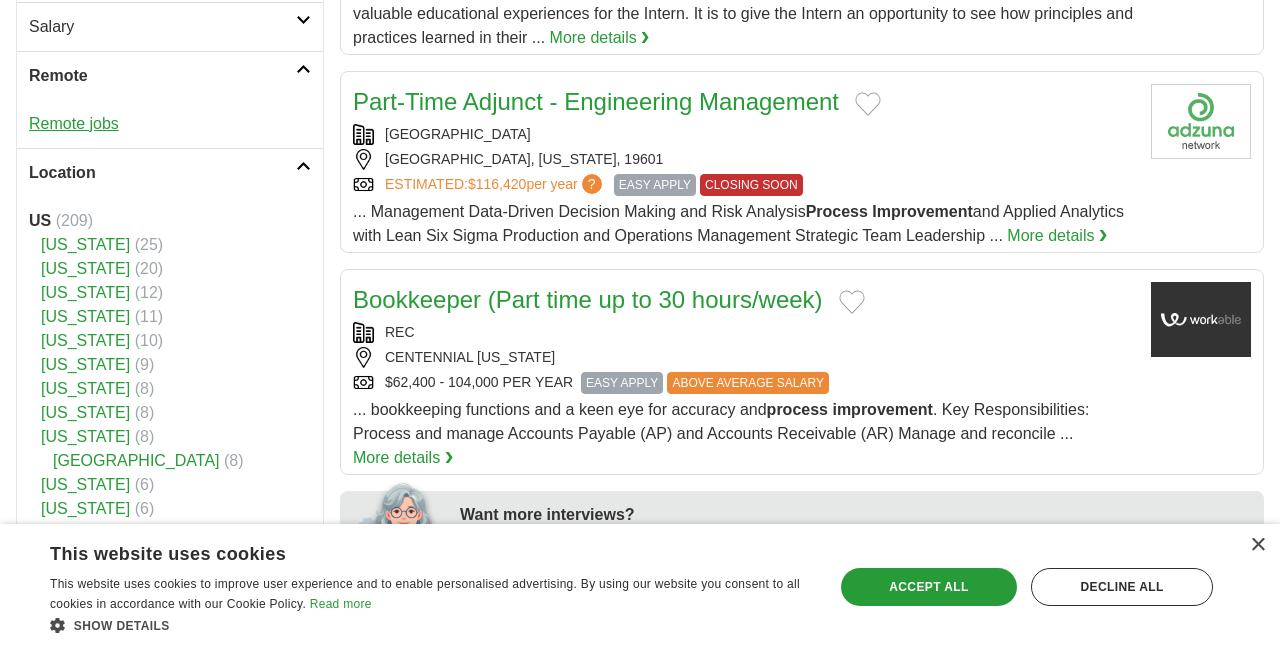 click on "Remote jobs" at bounding box center [74, 123] 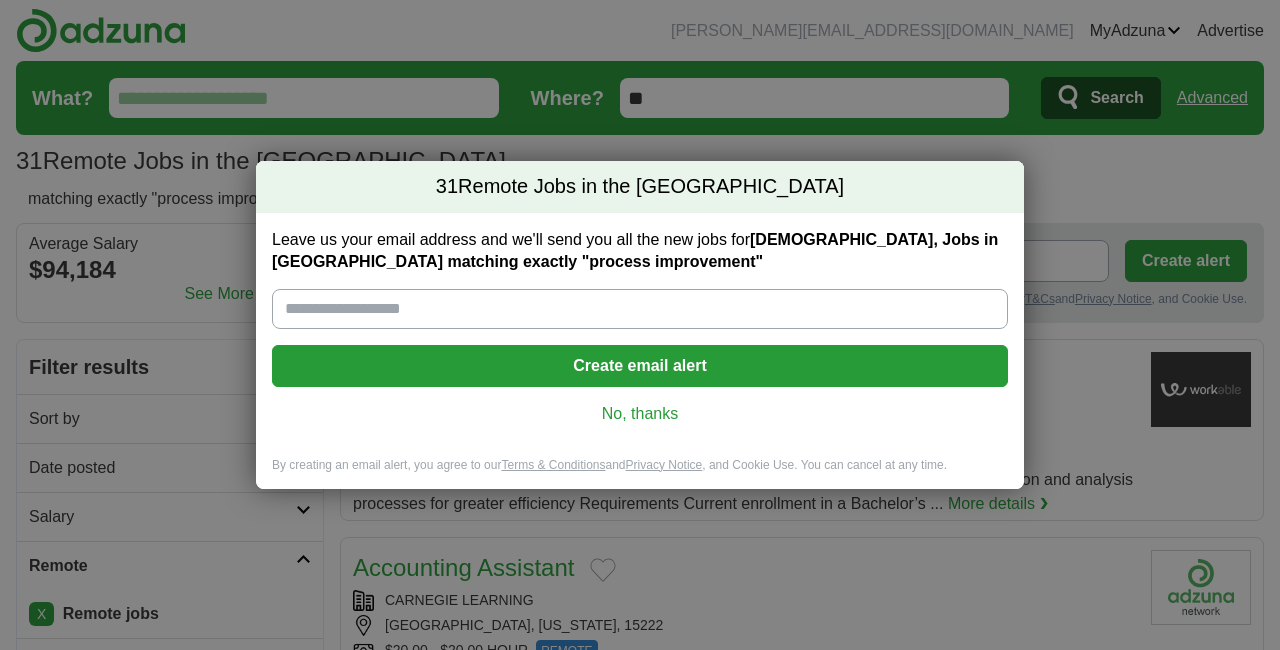 scroll, scrollTop: 0, scrollLeft: 0, axis: both 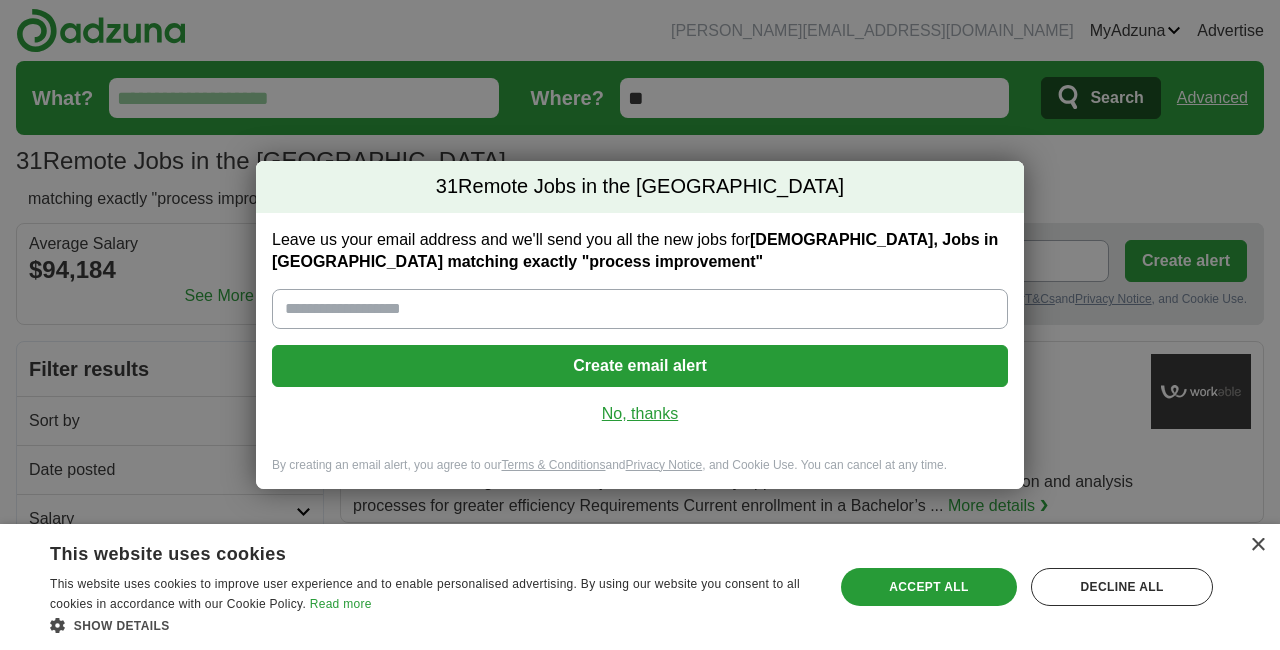 click on "No, thanks" at bounding box center [640, 414] 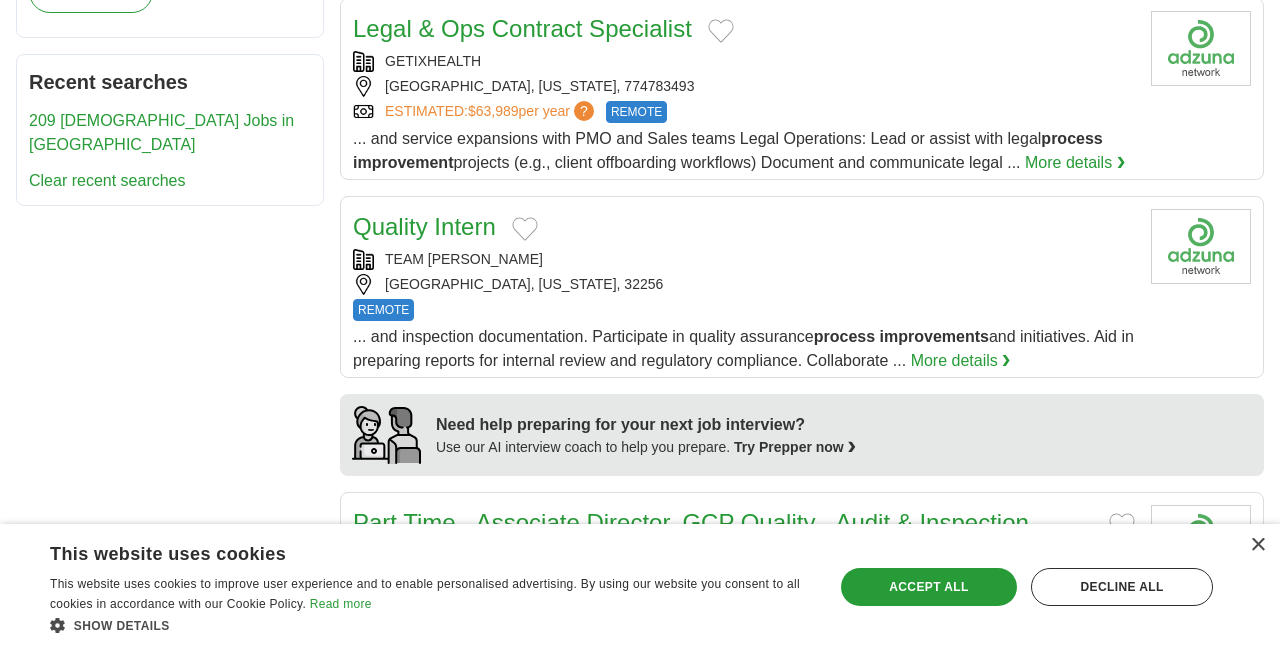 scroll, scrollTop: 1245, scrollLeft: 0, axis: vertical 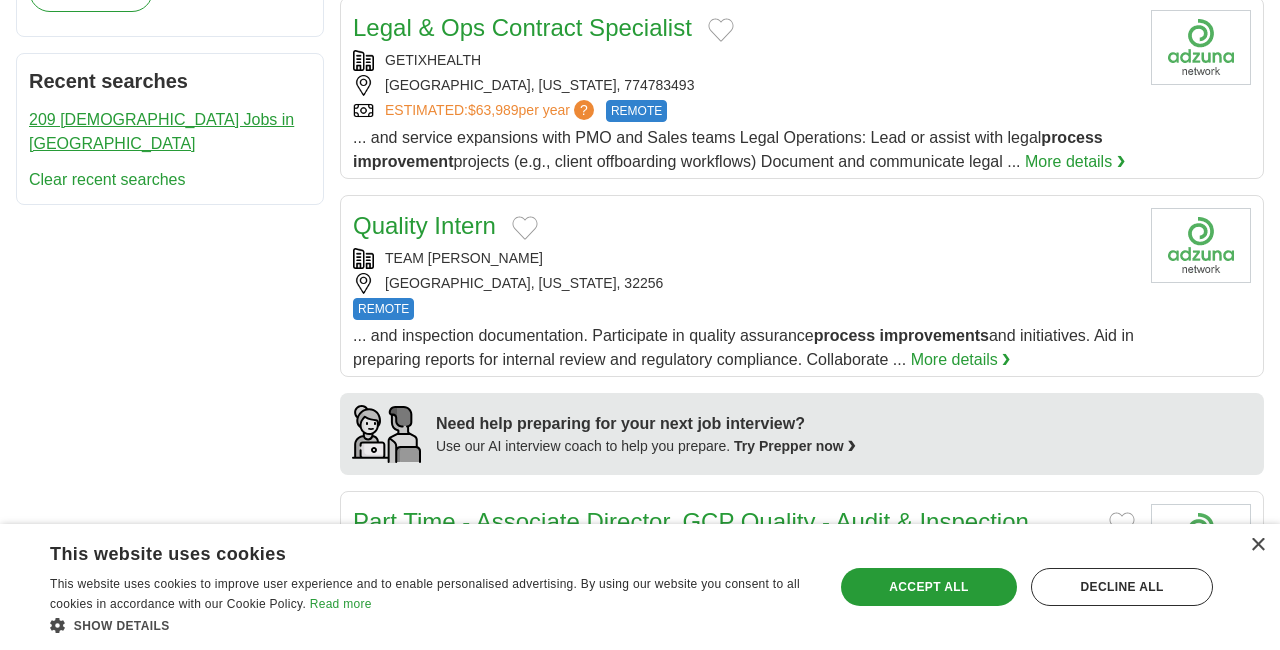 click on "209
[DEMOGRAPHIC_DATA] Jobs in [GEOGRAPHIC_DATA]" at bounding box center (161, 131) 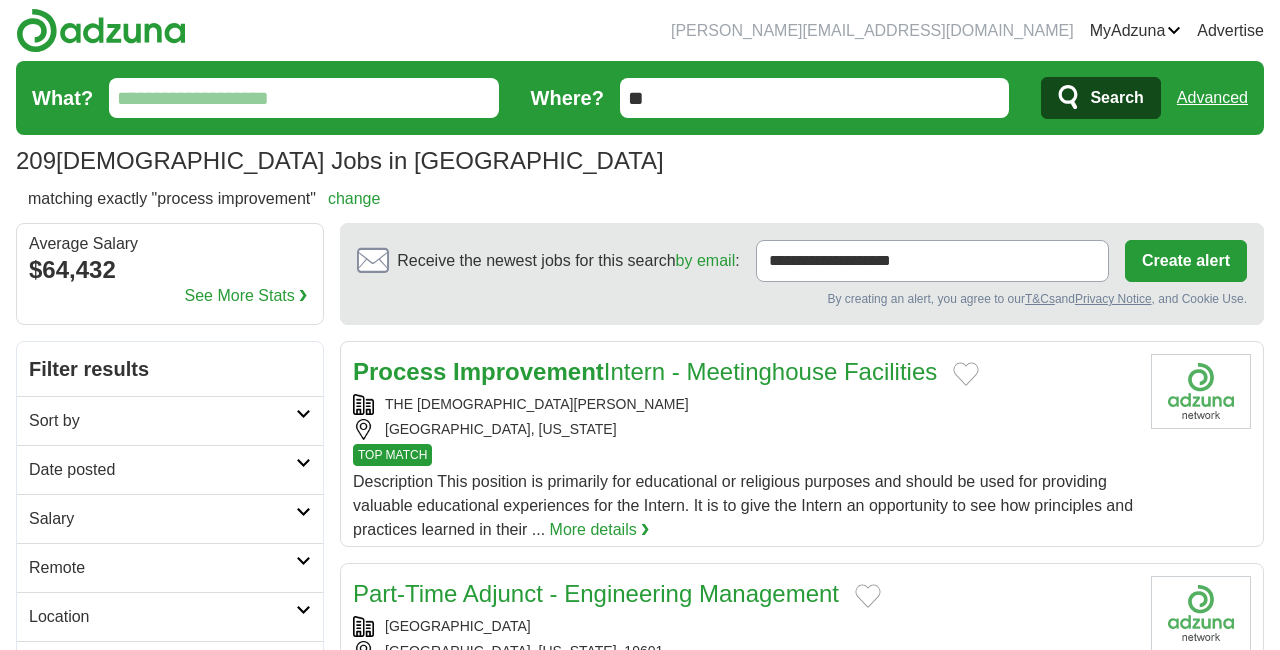 scroll, scrollTop: 0, scrollLeft: 0, axis: both 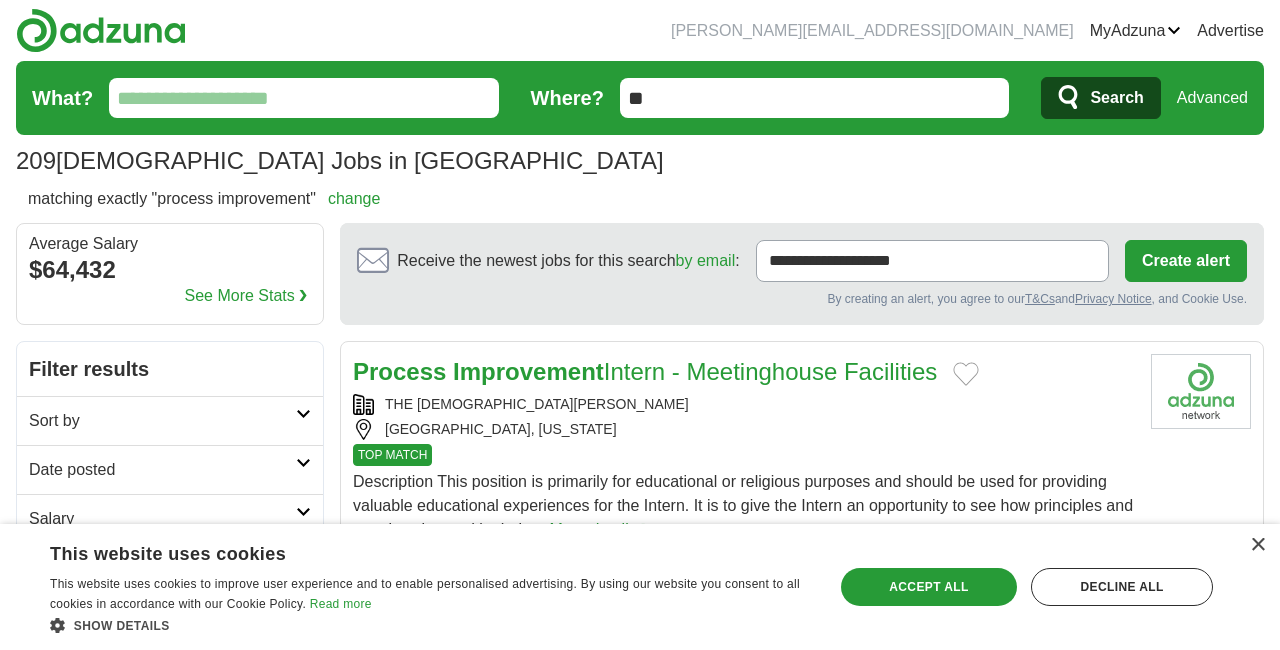 click on "Advanced" at bounding box center (1212, 98) 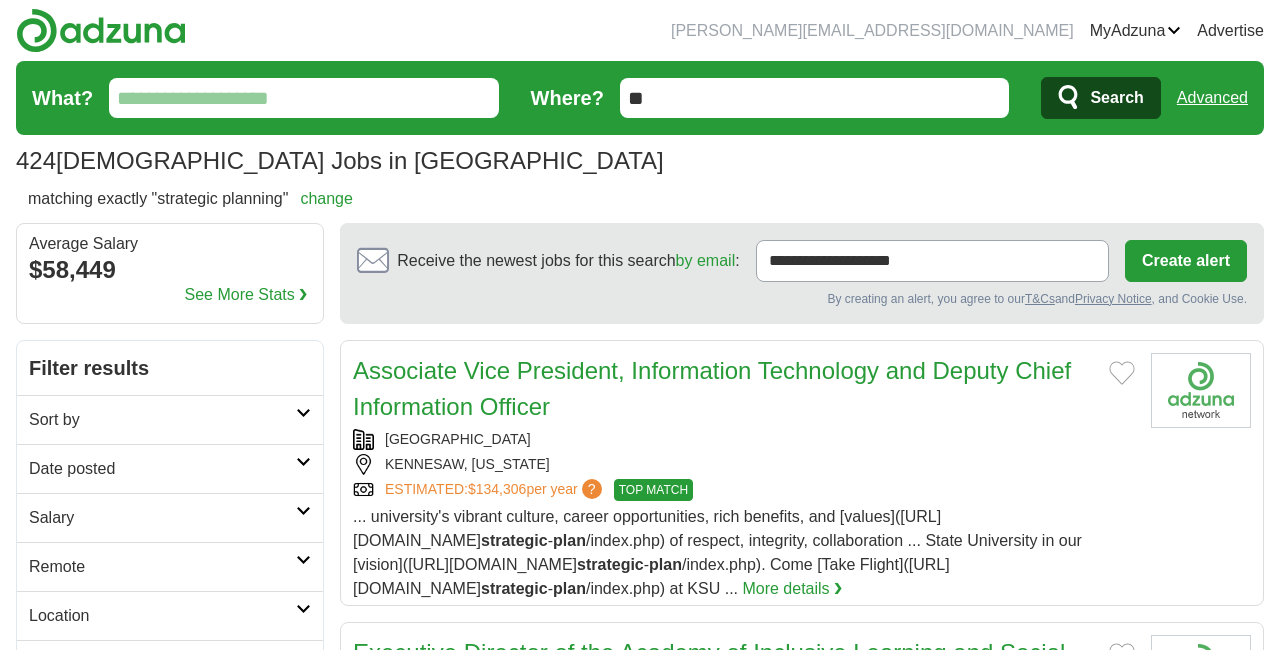 scroll, scrollTop: 0, scrollLeft: 0, axis: both 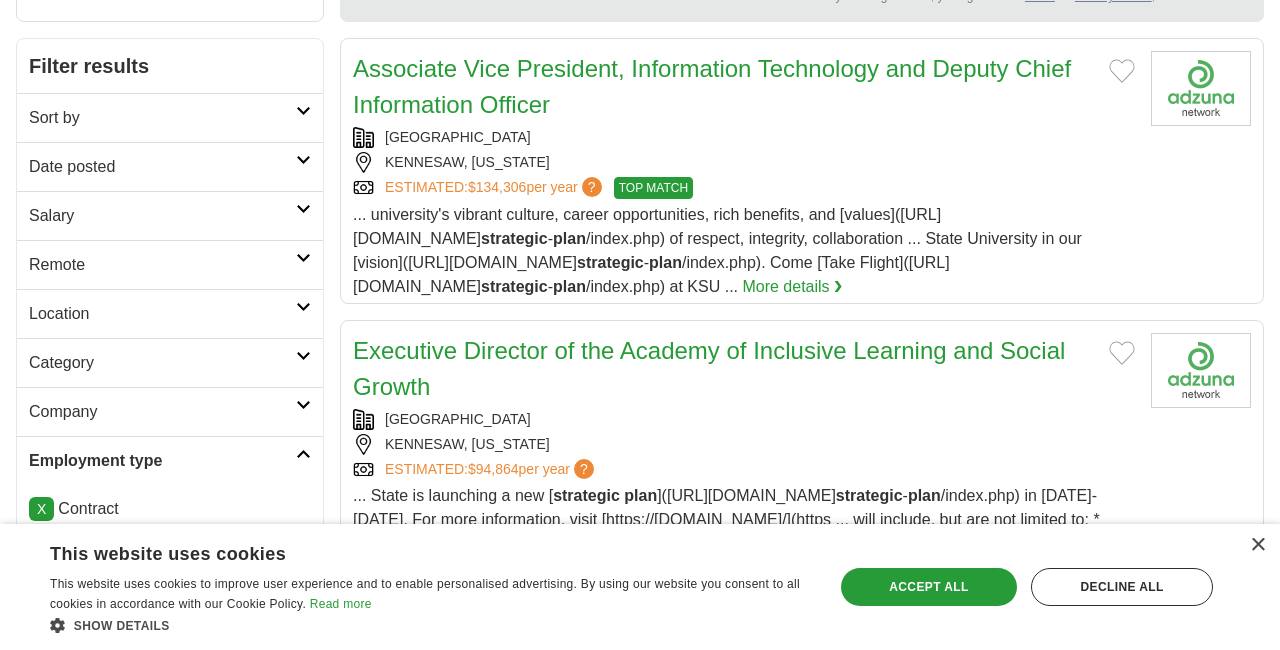 click on "Remote" at bounding box center [162, 265] 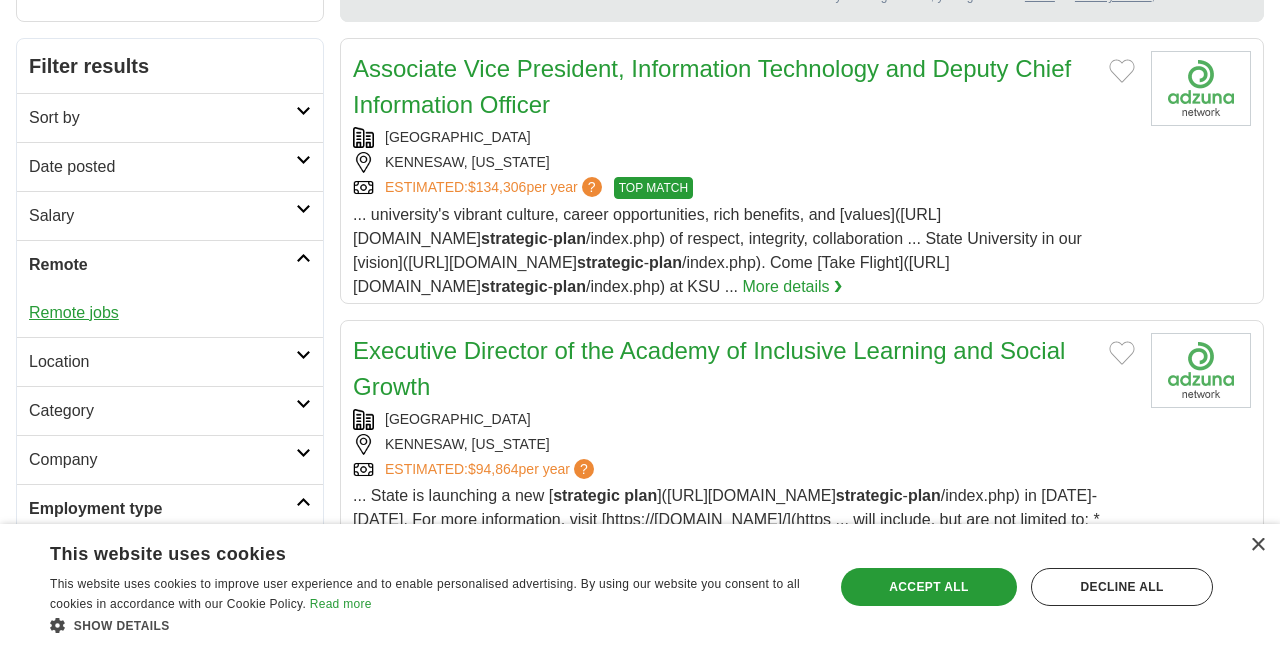 click on "Remote jobs" at bounding box center [74, 312] 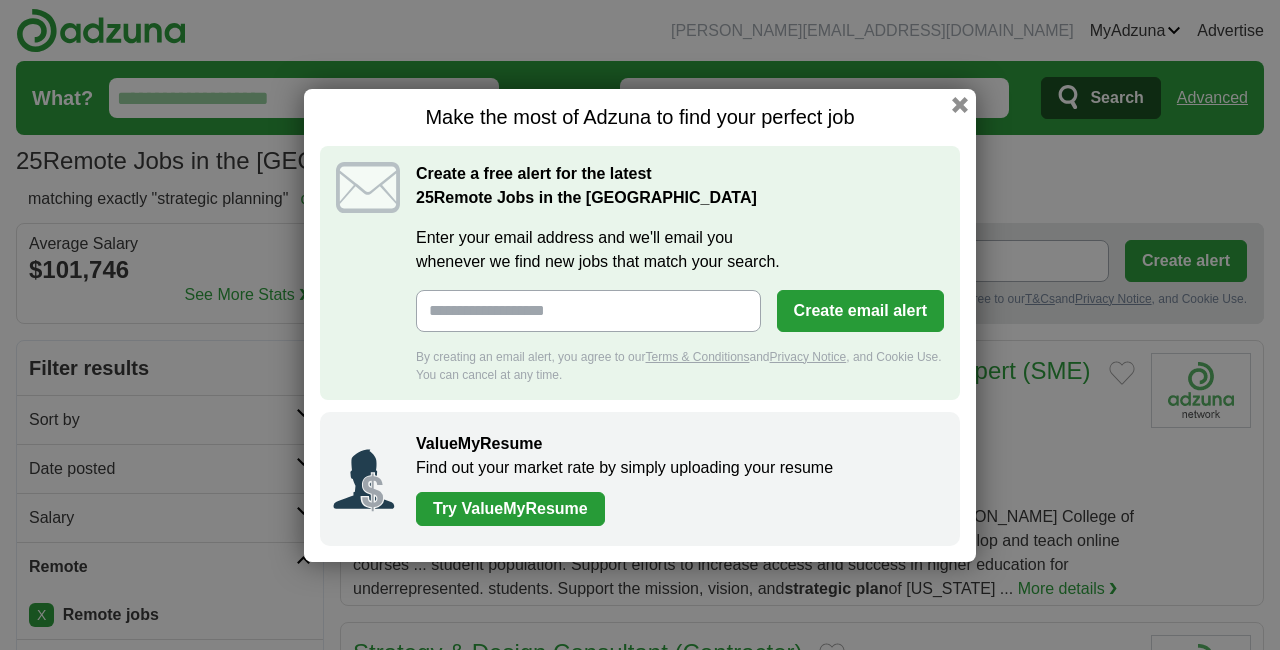 scroll, scrollTop: 0, scrollLeft: 0, axis: both 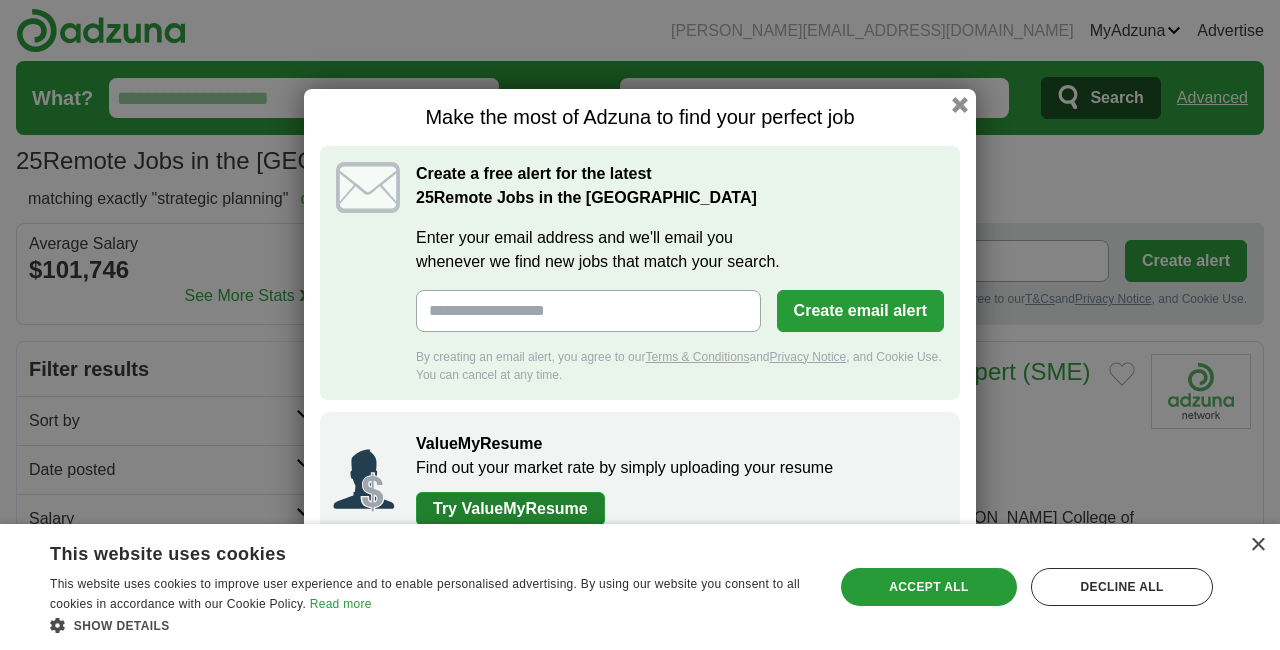 click on "Try ValueMyResume" at bounding box center (510, 509) 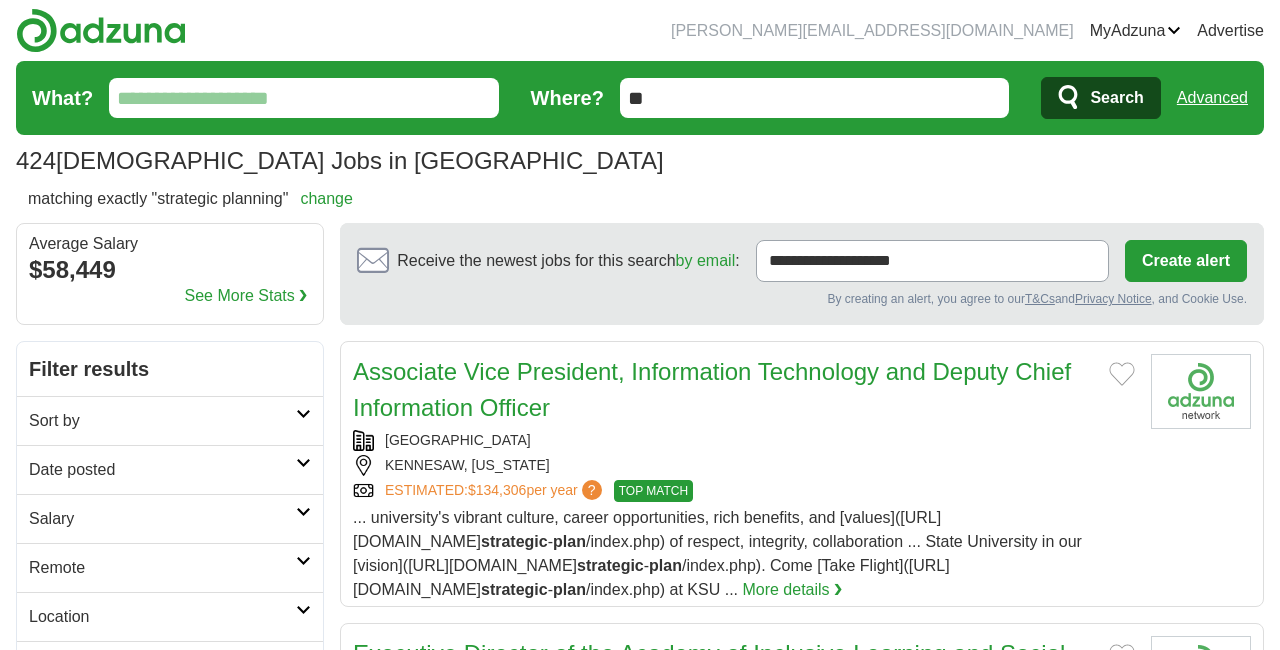 scroll, scrollTop: 0, scrollLeft: 0, axis: both 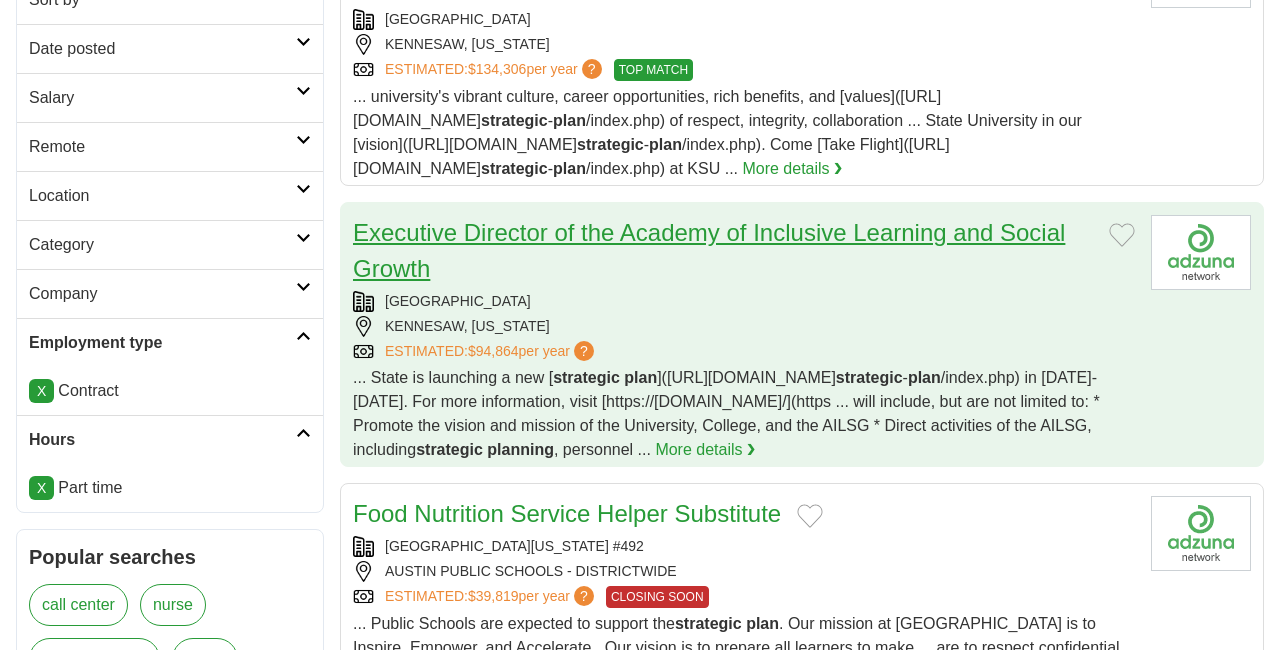 click on "Executive Director of the Academy of Inclusive Learning and Social Growth" at bounding box center (709, 250) 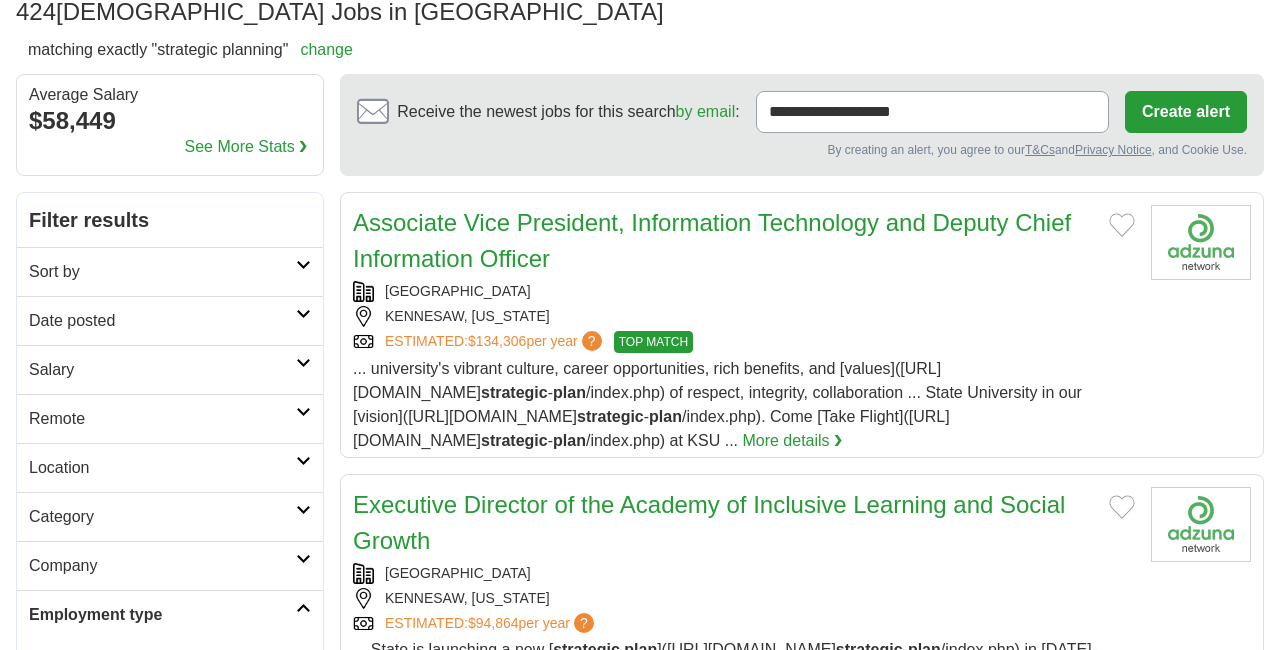 scroll, scrollTop: 151, scrollLeft: 0, axis: vertical 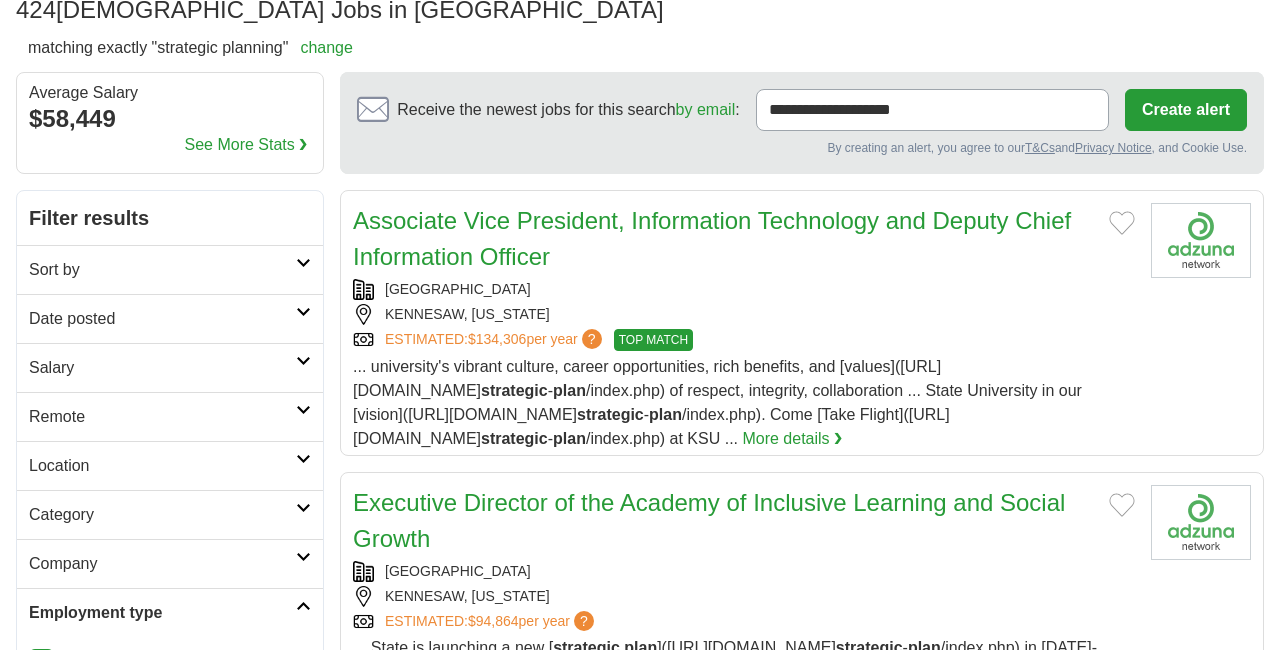 click on "Date posted" at bounding box center [162, 319] 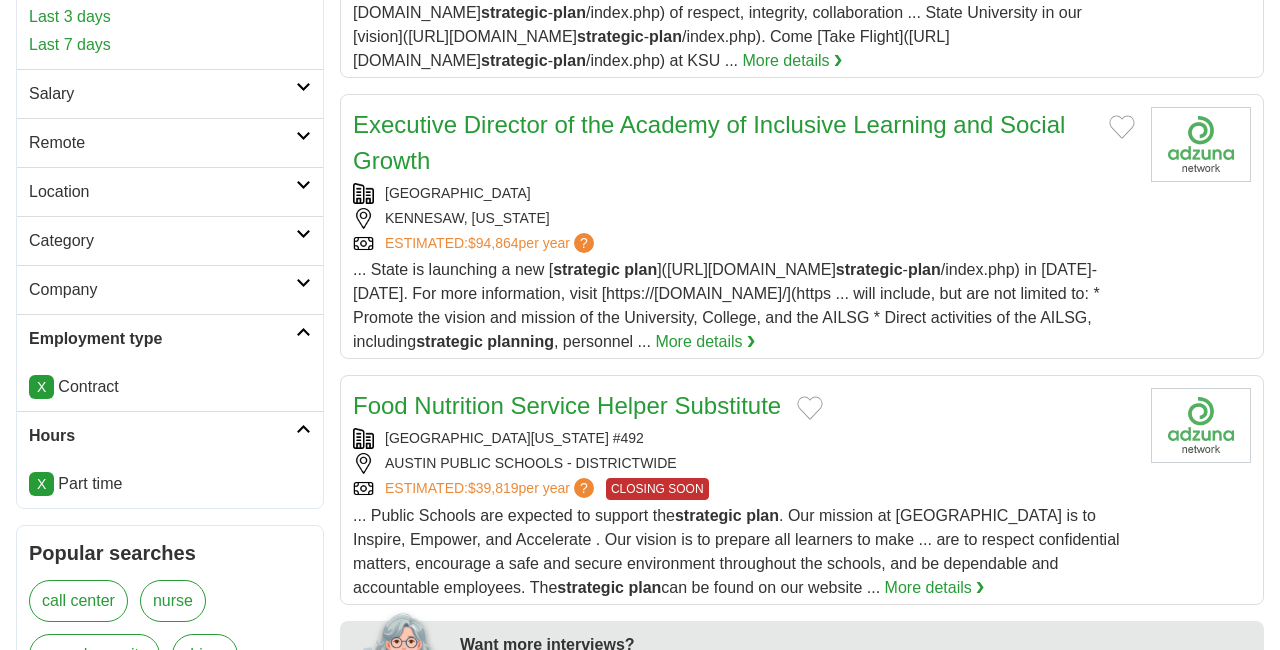 scroll, scrollTop: 555, scrollLeft: 0, axis: vertical 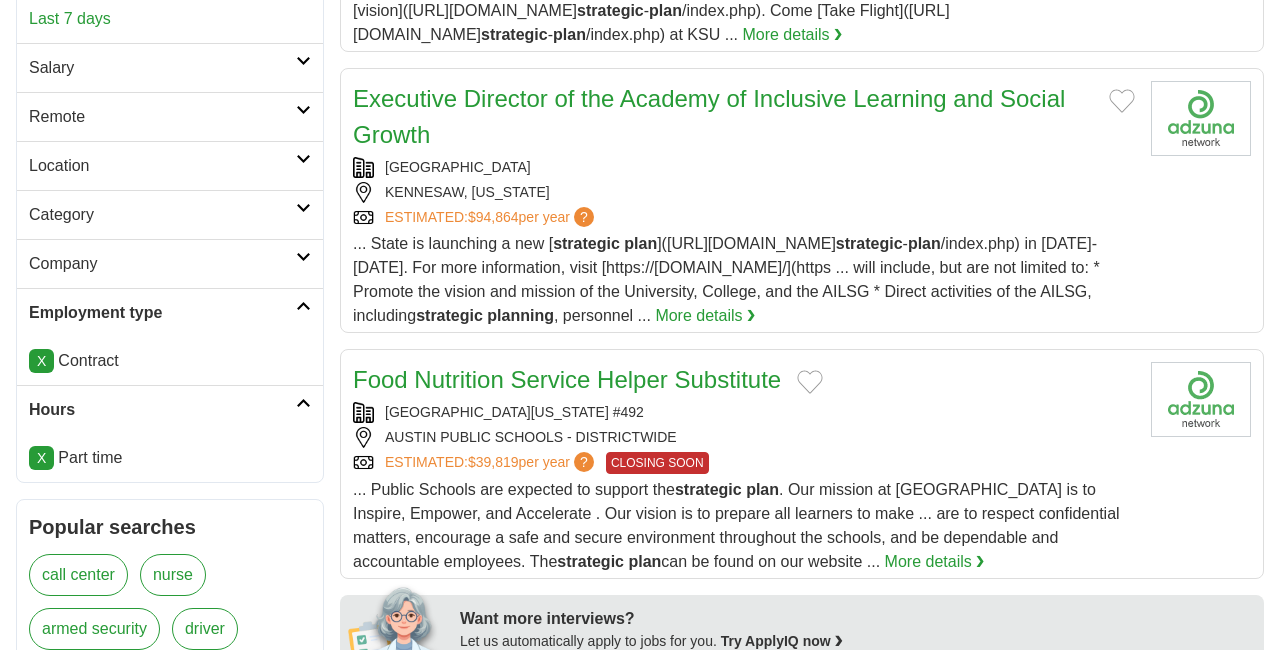 click on "Remote" at bounding box center (162, 117) 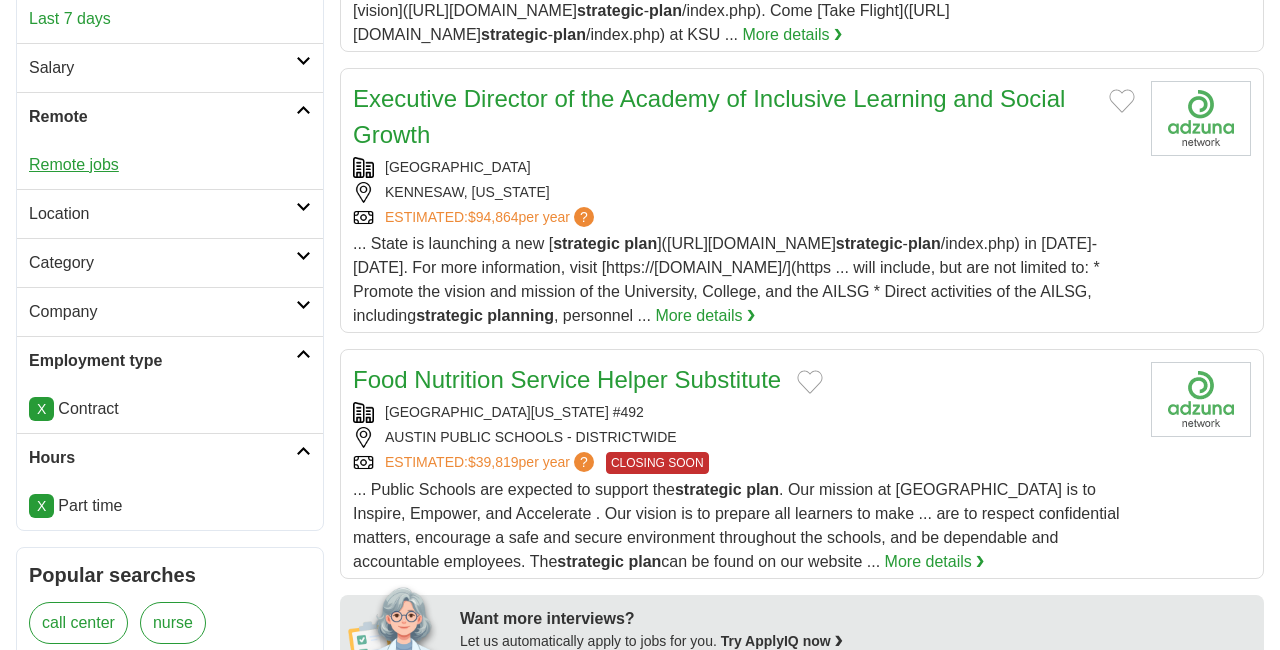 click on "Remote jobs" at bounding box center (74, 164) 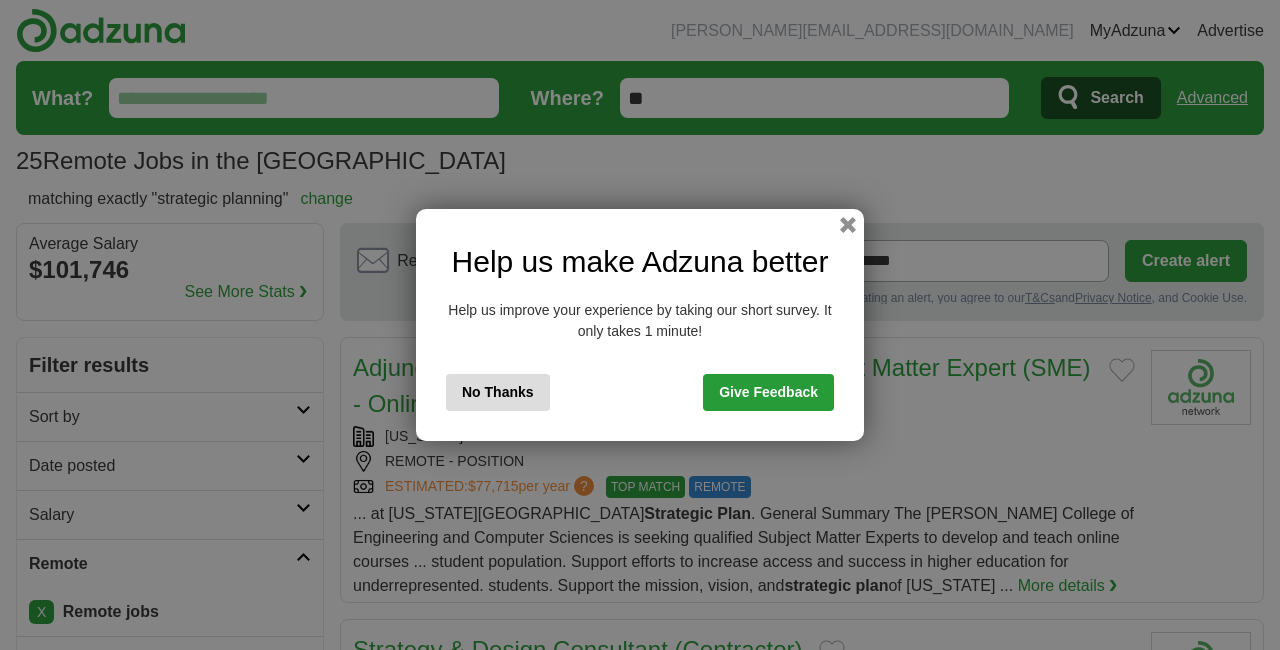 scroll, scrollTop: 0, scrollLeft: 0, axis: both 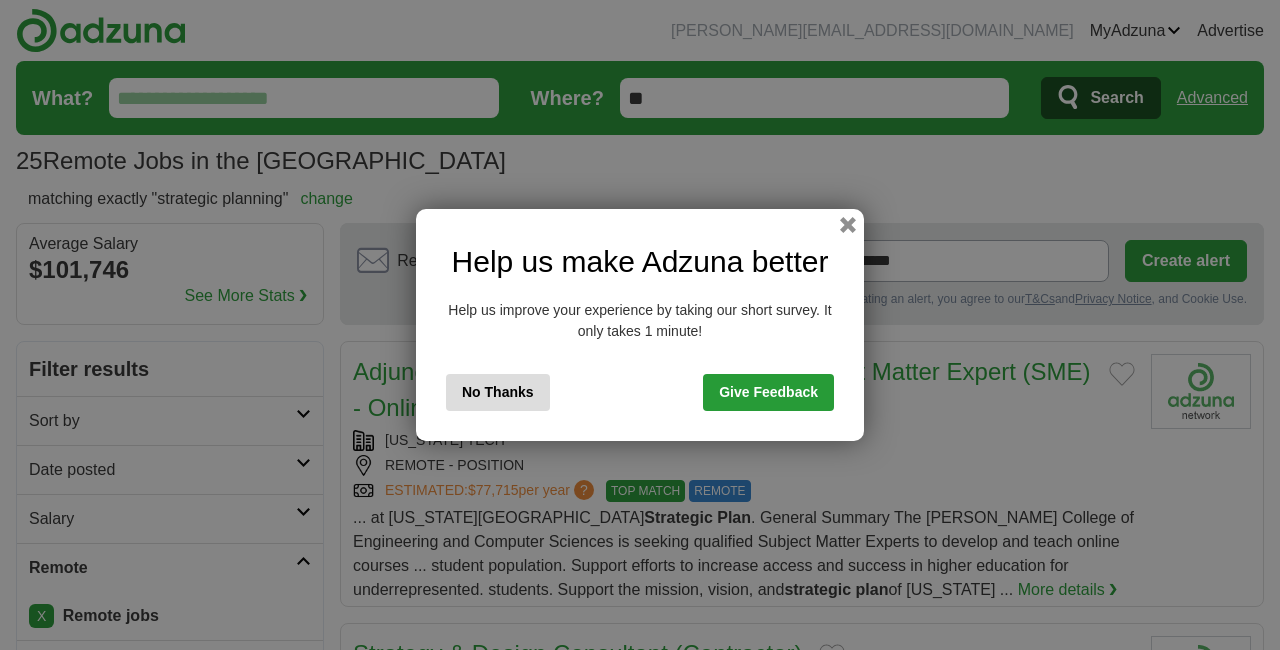 click on "No Thanks" at bounding box center [498, 392] 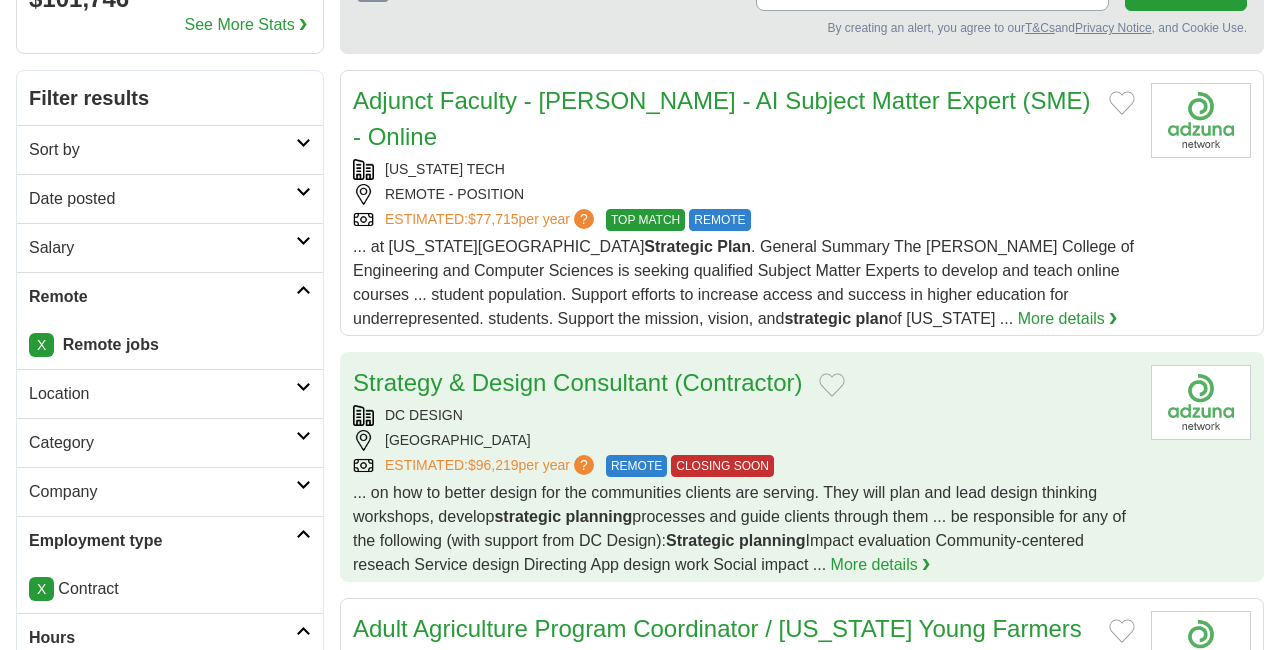 scroll, scrollTop: 270, scrollLeft: 0, axis: vertical 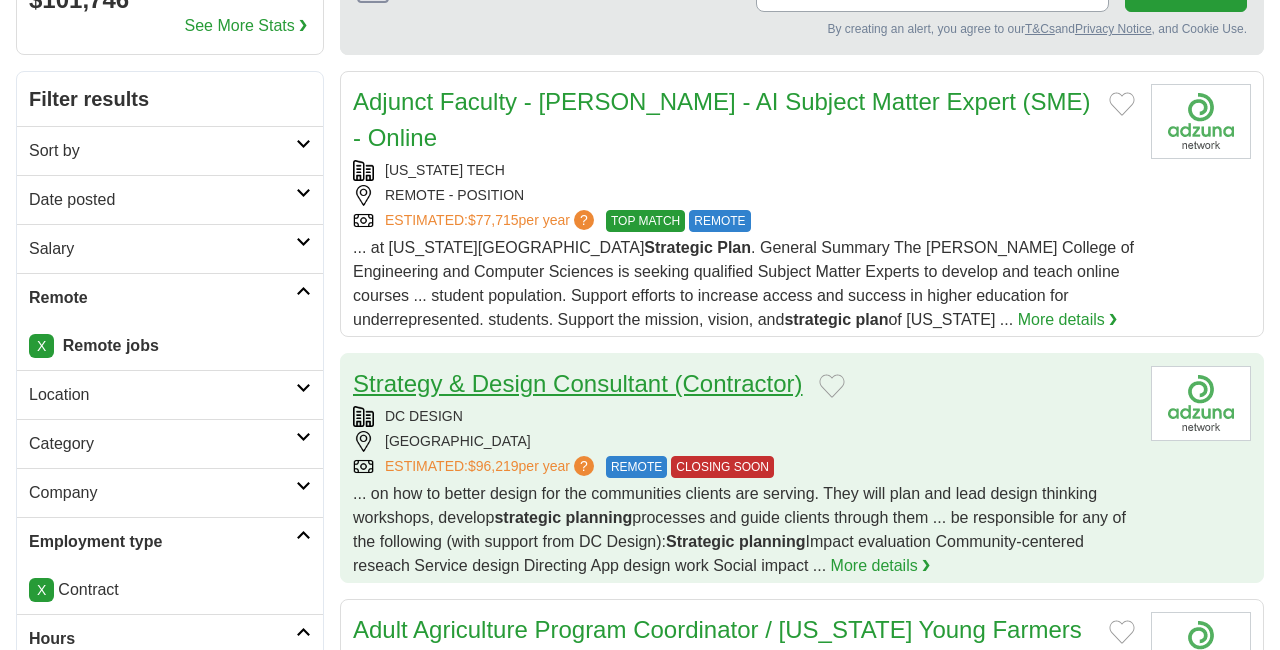 click on "Strategy & Design Consultant (Contractor)" at bounding box center [578, 383] 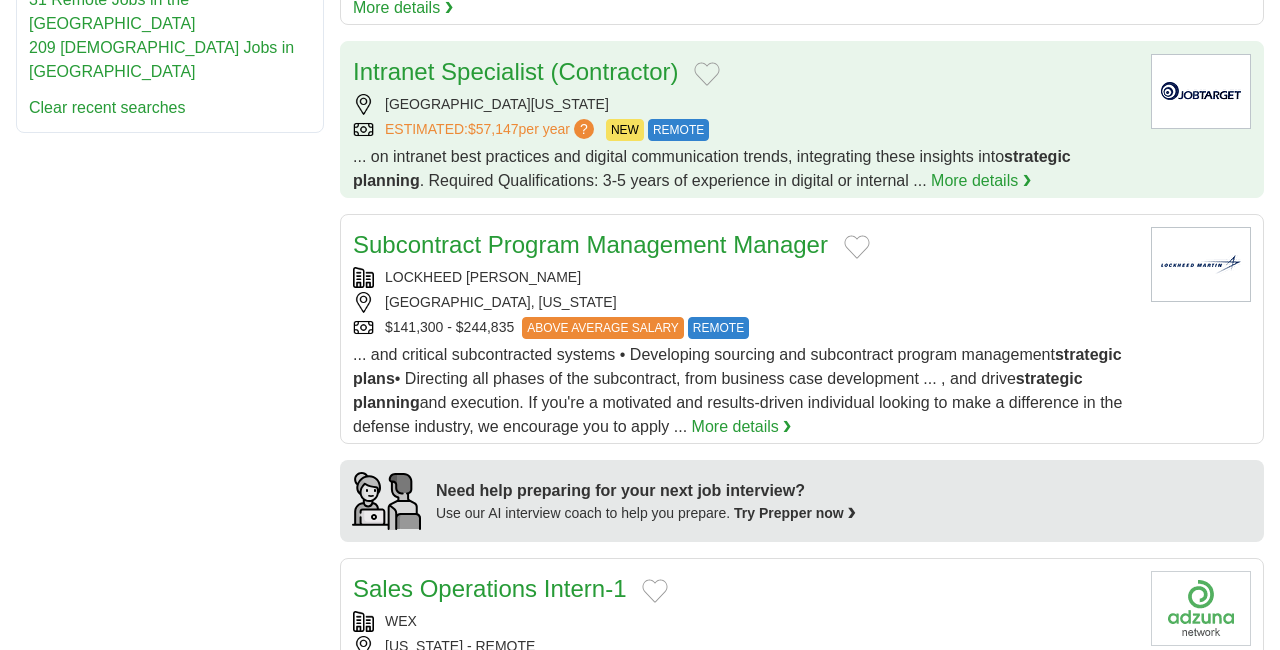scroll, scrollTop: 1401, scrollLeft: 0, axis: vertical 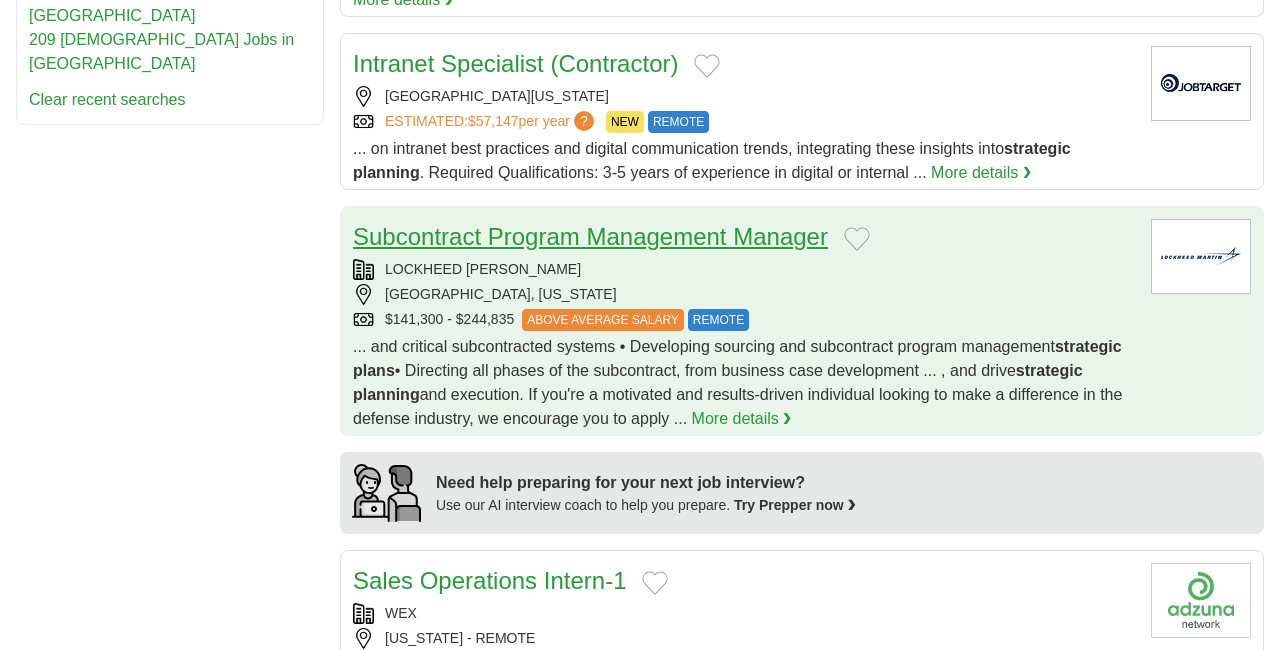 click on "Subcontract Program Management Manager" at bounding box center (590, 236) 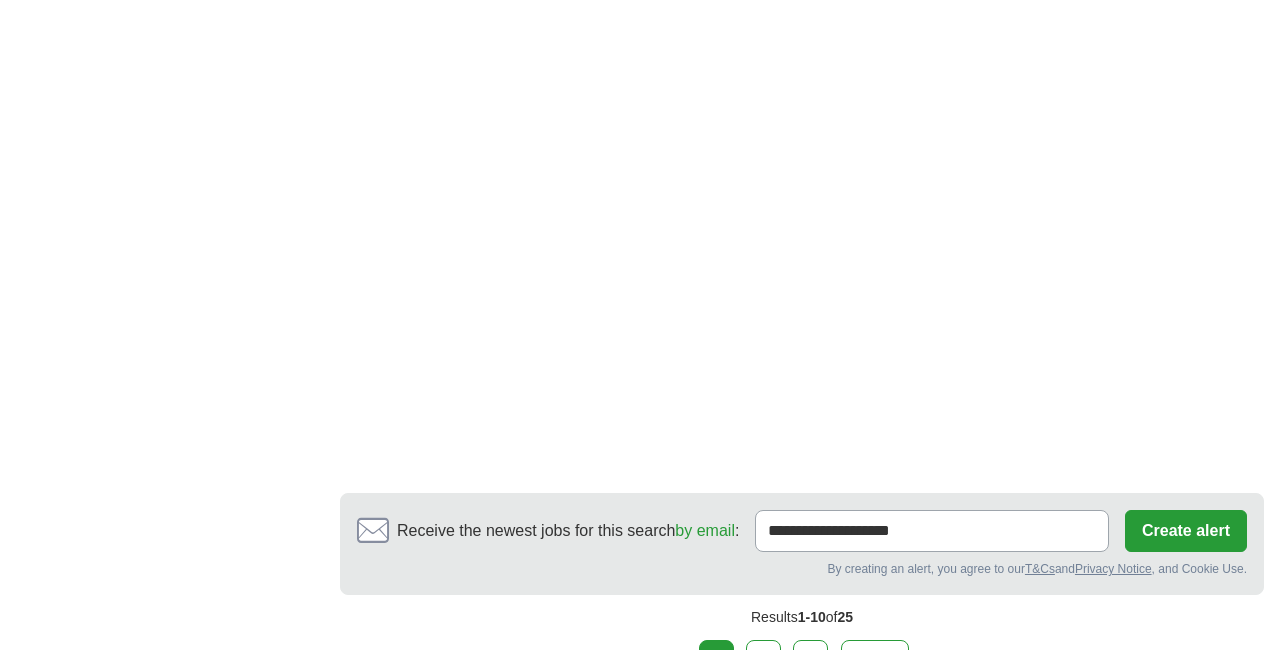scroll, scrollTop: 3430, scrollLeft: 0, axis: vertical 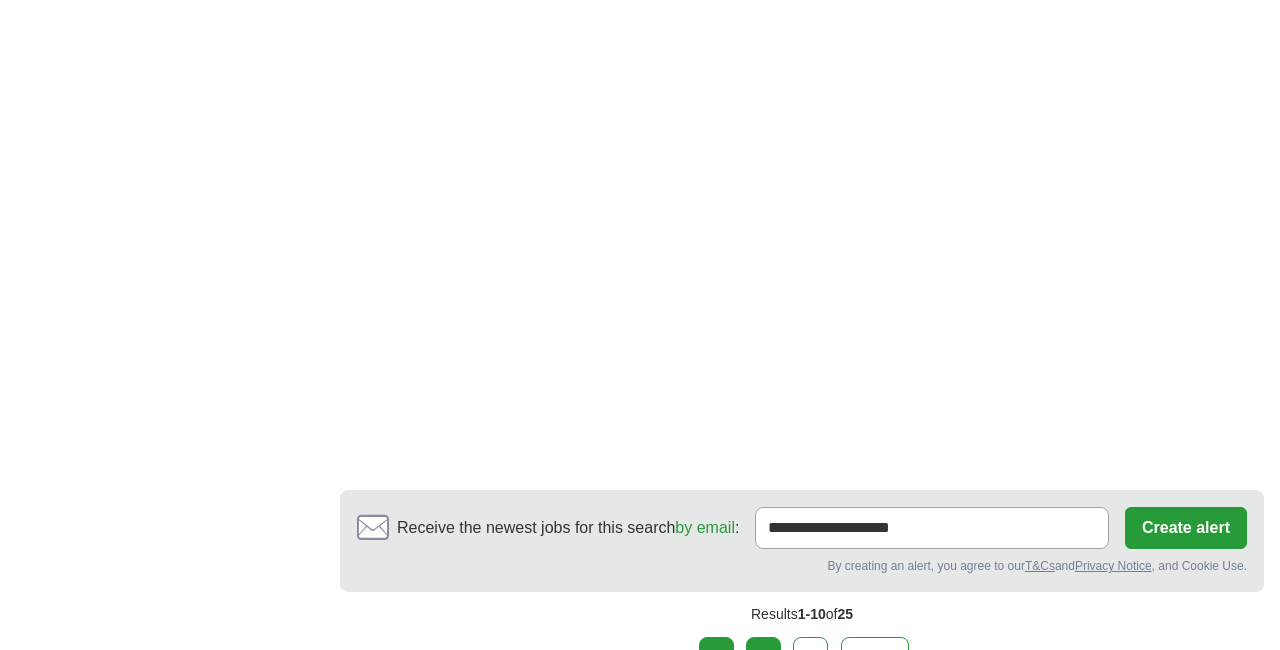 click on "2" at bounding box center (763, 658) 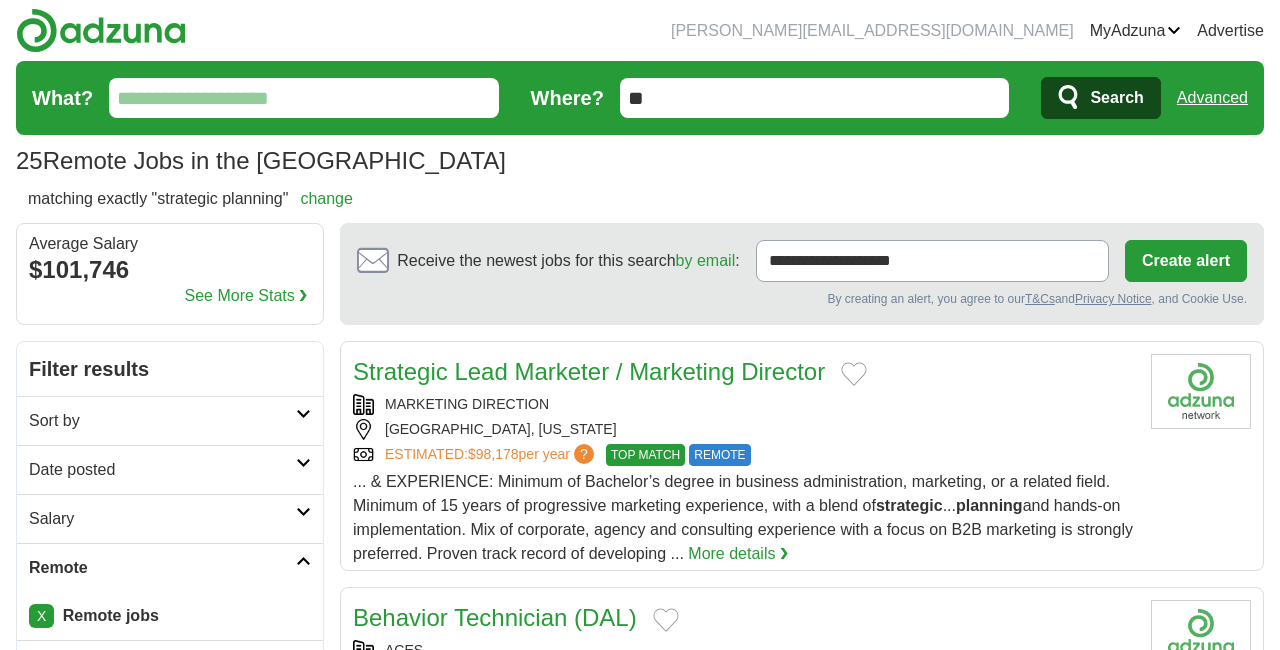 scroll, scrollTop: 0, scrollLeft: 0, axis: both 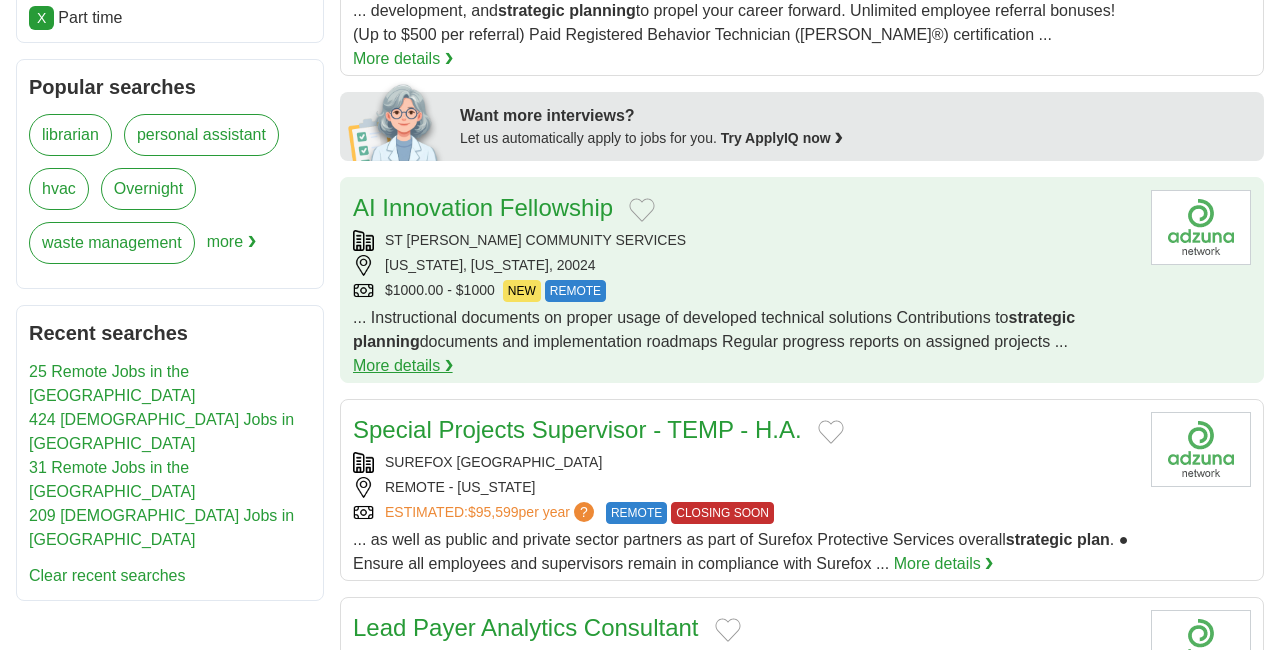 click on "More details ❯" at bounding box center [403, 366] 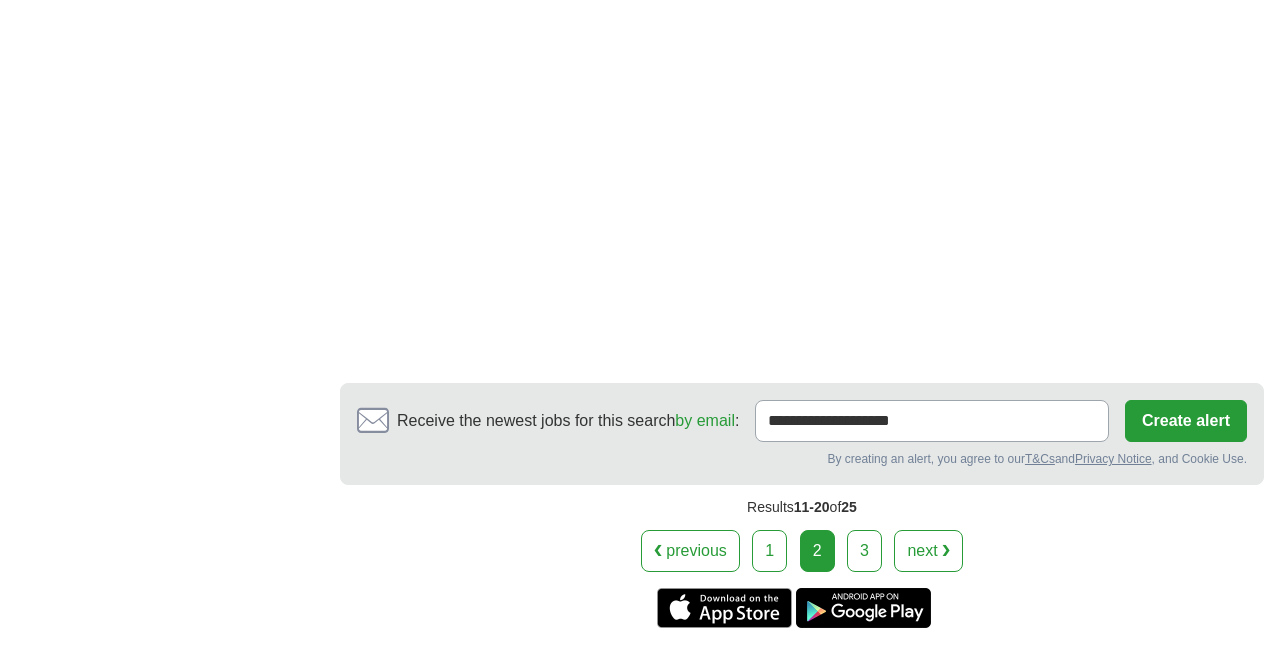 scroll, scrollTop: 3403, scrollLeft: 0, axis: vertical 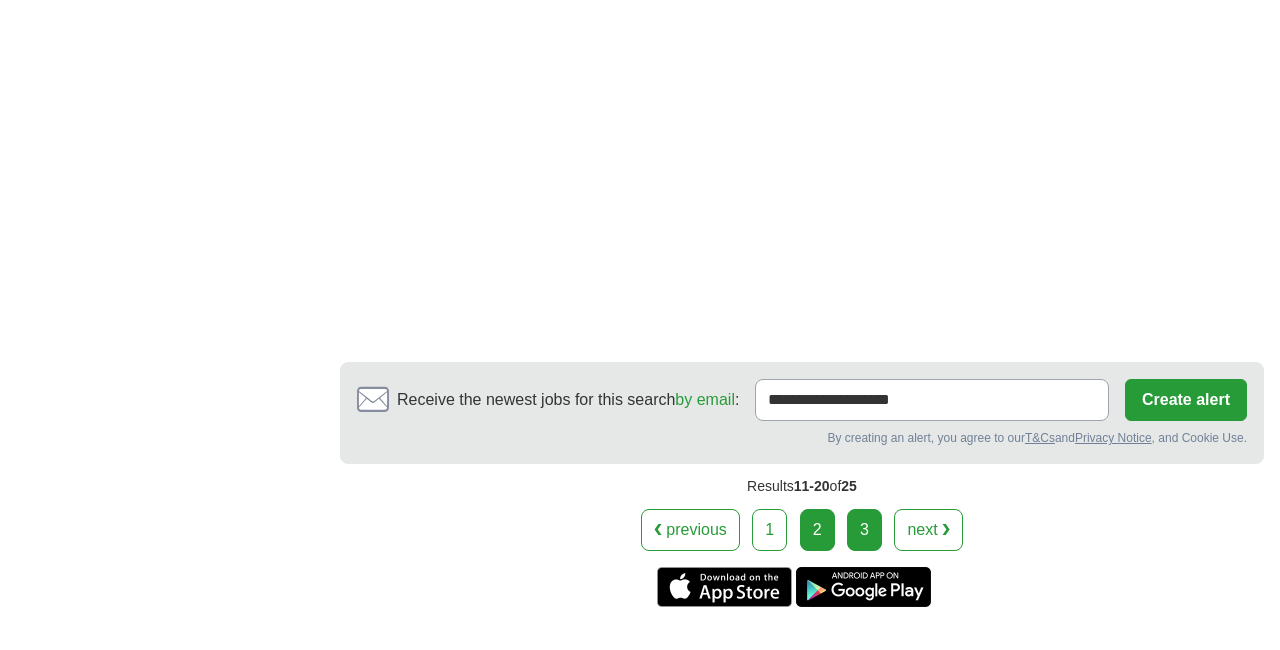 click on "3" at bounding box center (864, 530) 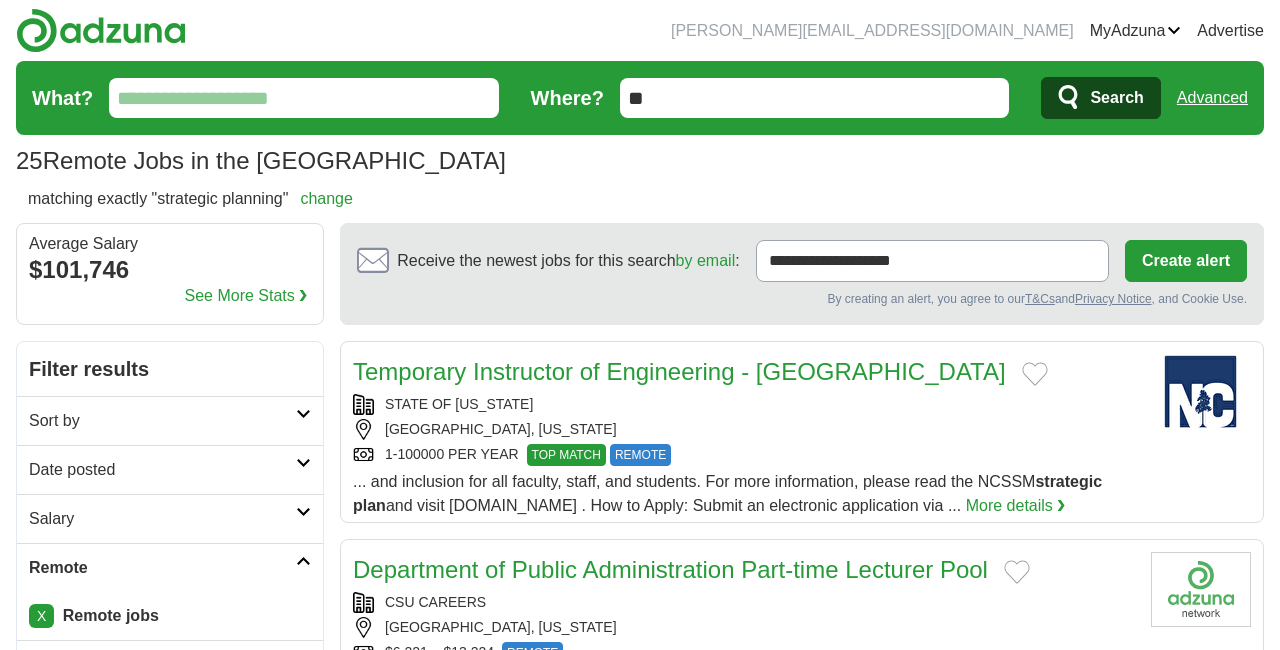 scroll, scrollTop: 0, scrollLeft: 0, axis: both 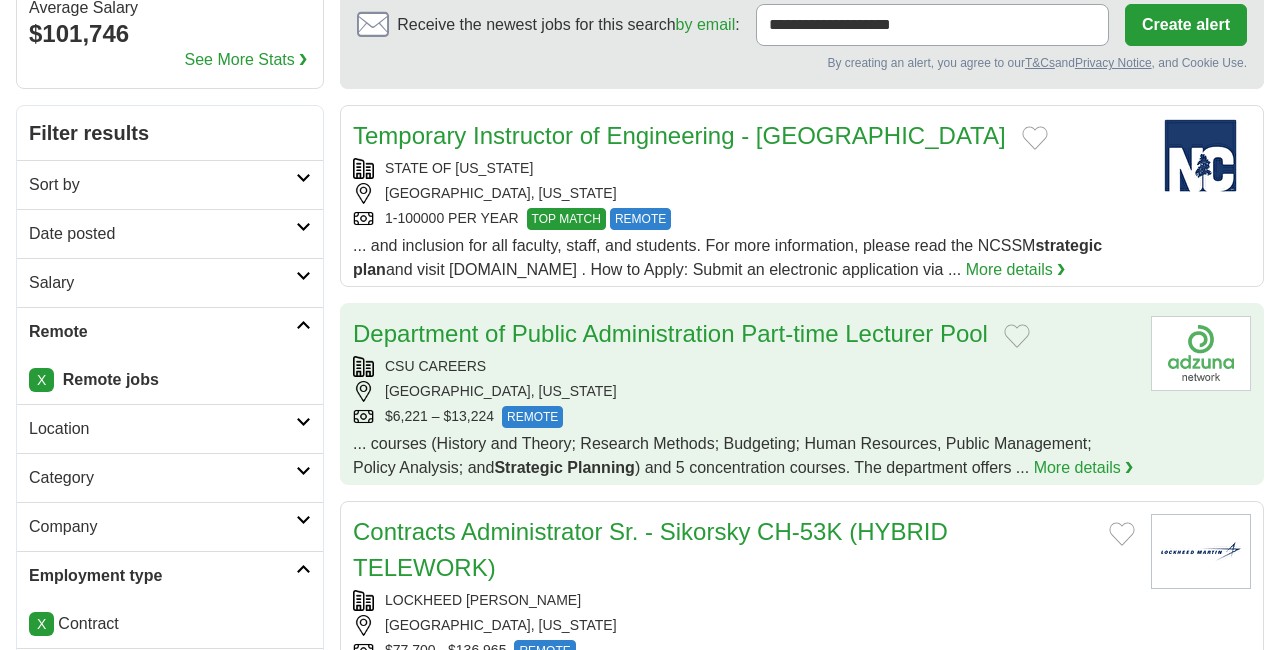 click on "...  courses (History and Theory; Research Methods; Budgeting; Human Resources, Public Management; Policy Analysis; and  Strategic   Planning ) and 5 concentration courses. The department offers ..." at bounding box center [722, 455] 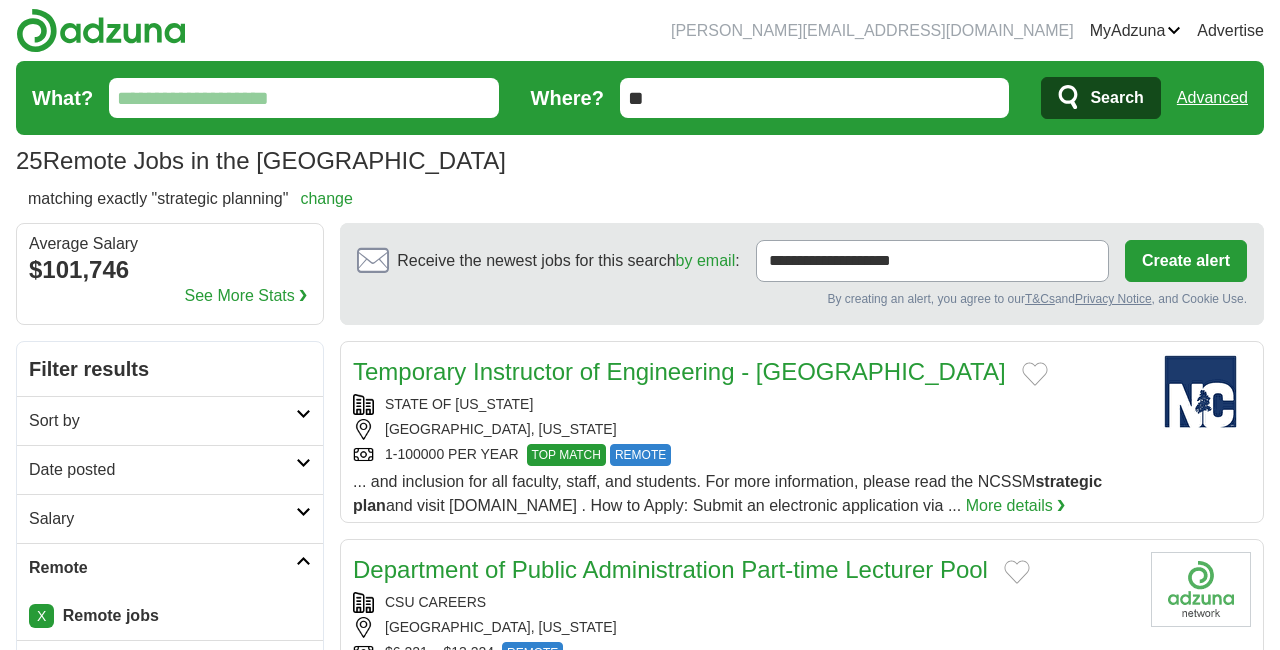 scroll, scrollTop: 0, scrollLeft: 0, axis: both 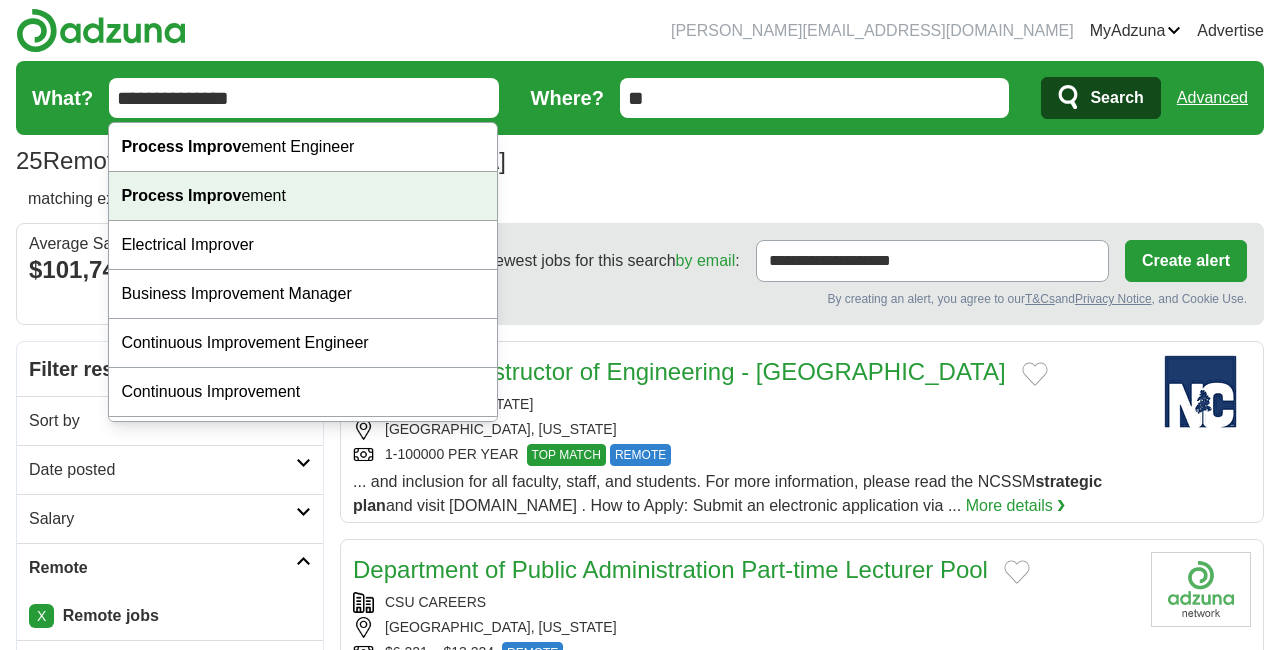 click on "Process Improv ement" at bounding box center [303, 196] 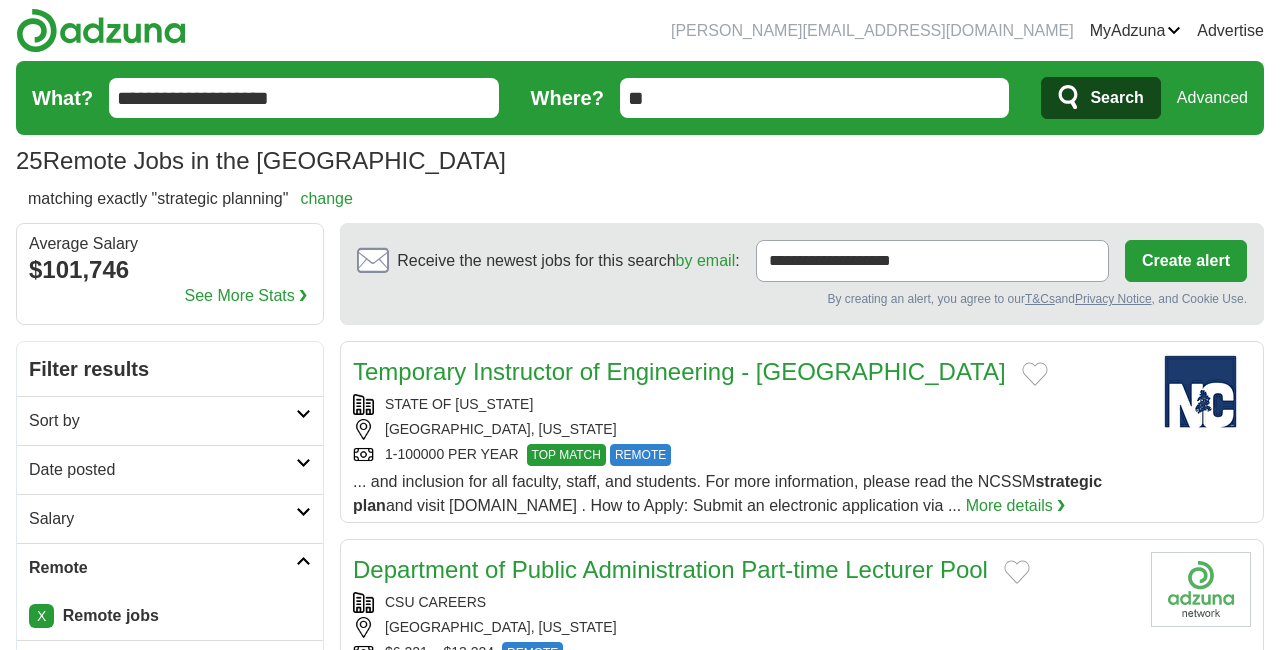 click on "Advanced" at bounding box center (1212, 98) 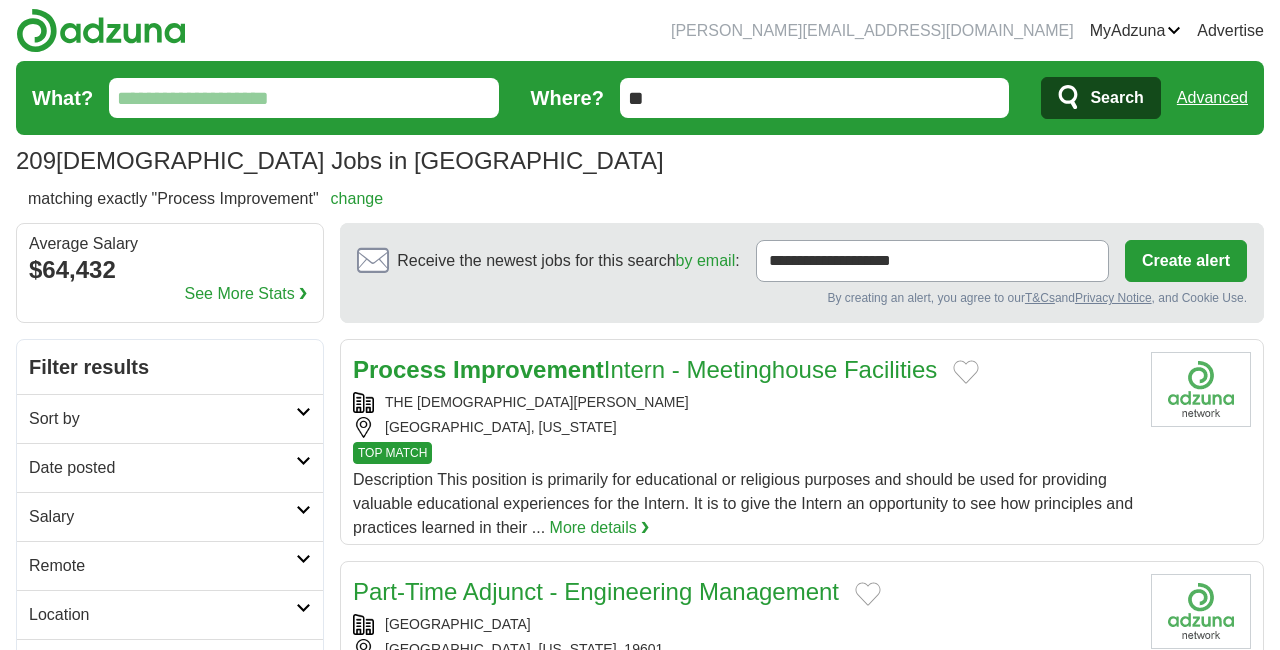 scroll, scrollTop: 0, scrollLeft: 0, axis: both 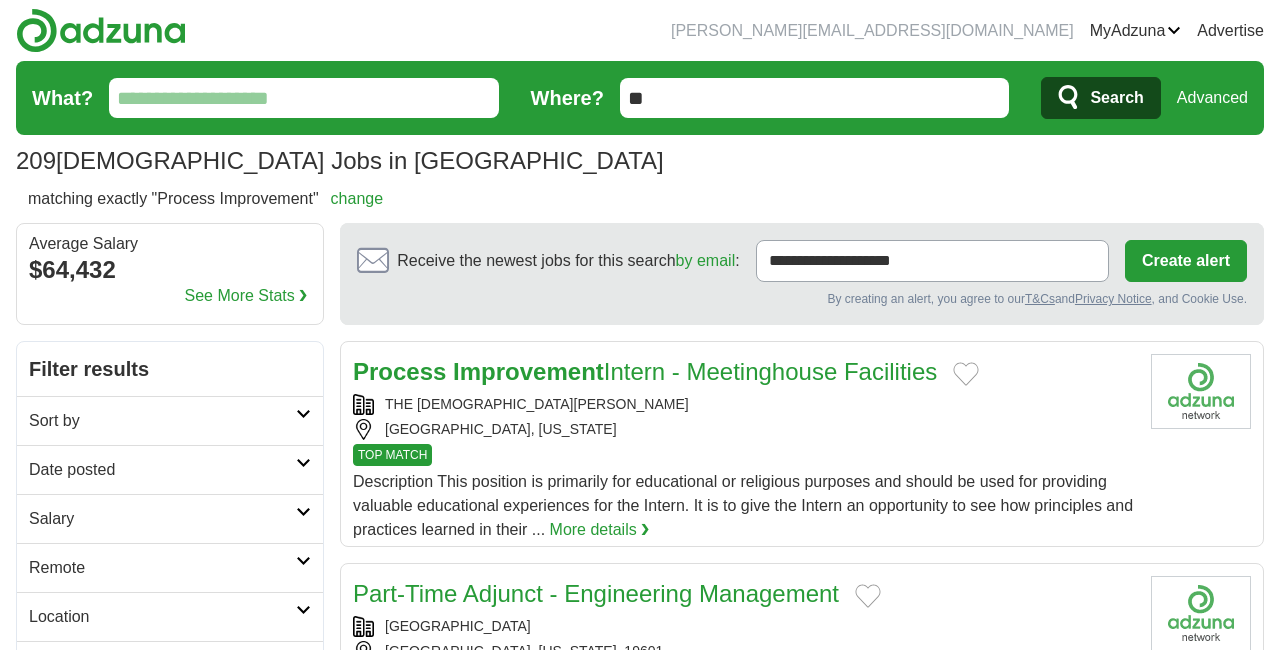 click on "Advanced" at bounding box center [1212, 98] 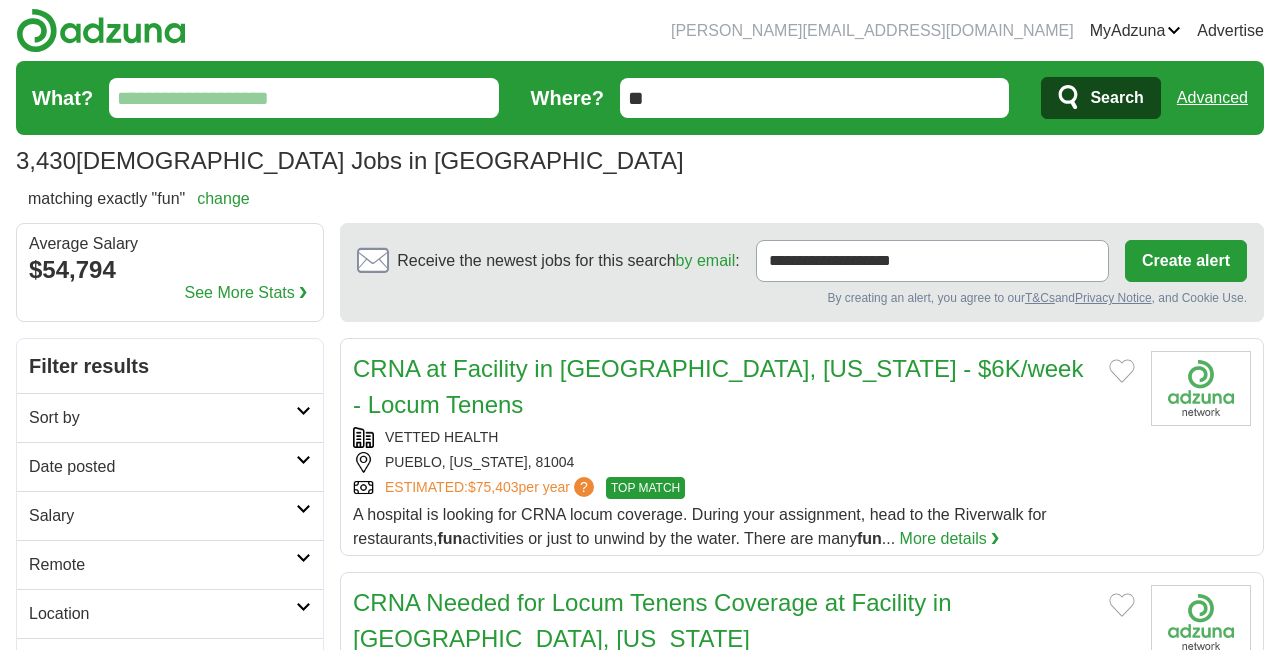 scroll, scrollTop: 0, scrollLeft: 0, axis: both 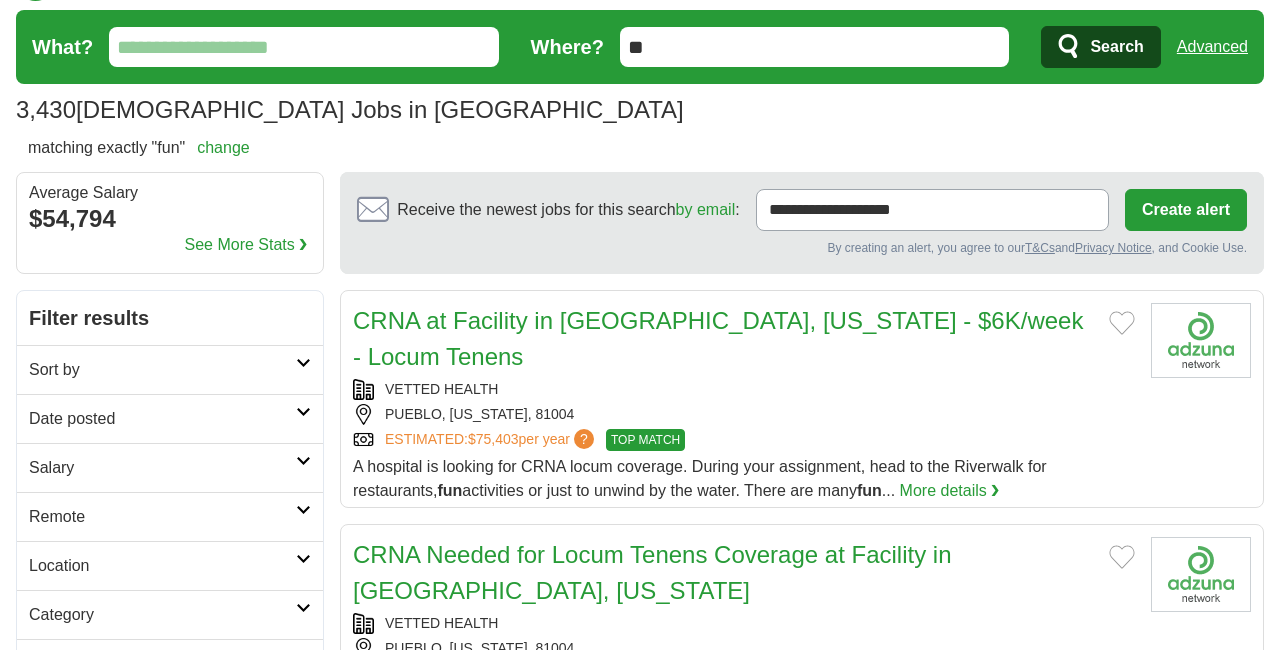 click on "Remote" at bounding box center [170, 516] 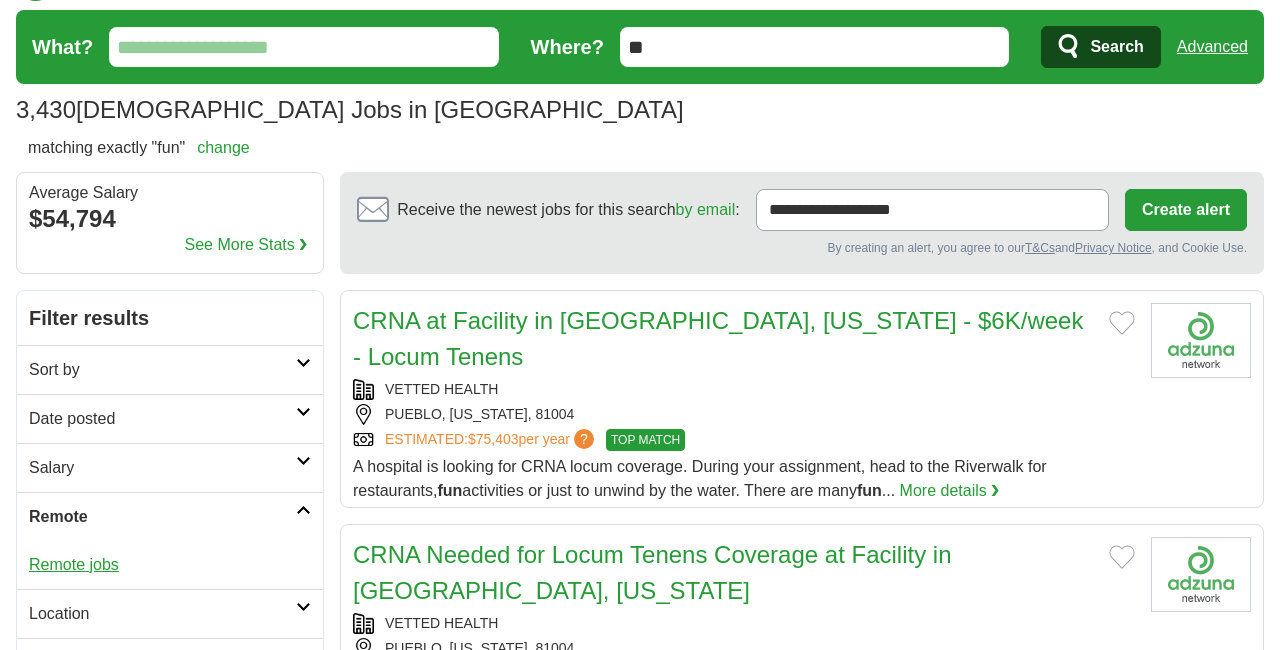 click on "Remote jobs" at bounding box center [74, 564] 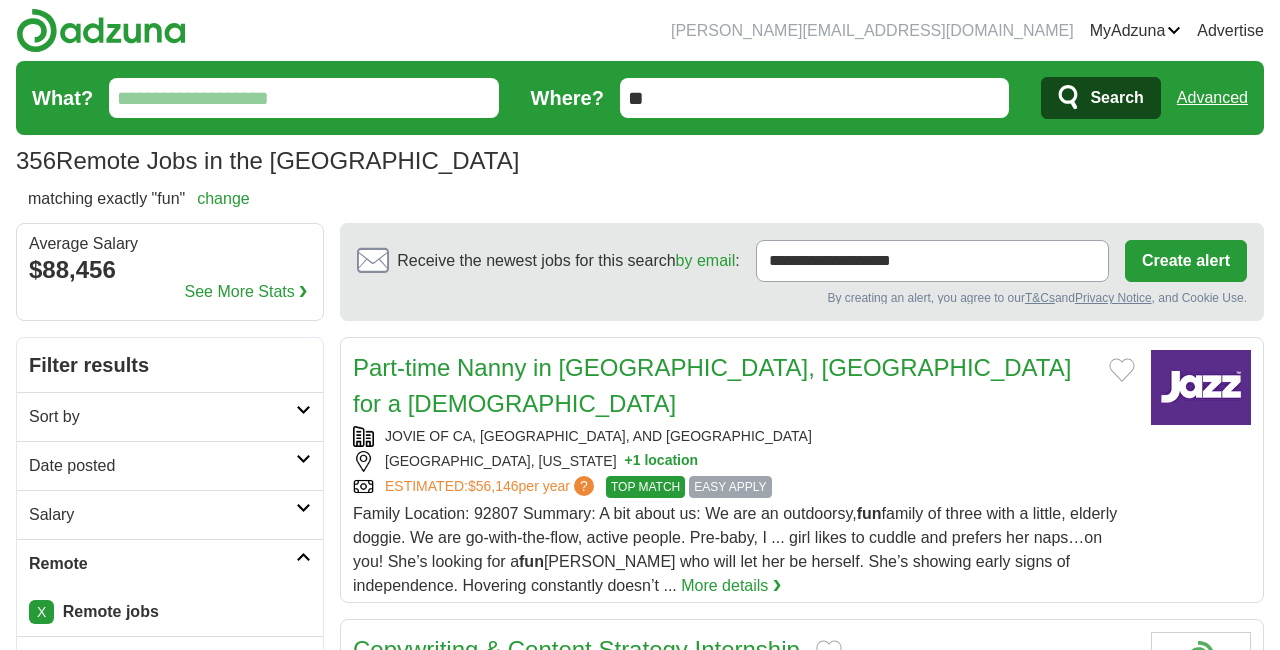 scroll, scrollTop: 0, scrollLeft: 0, axis: both 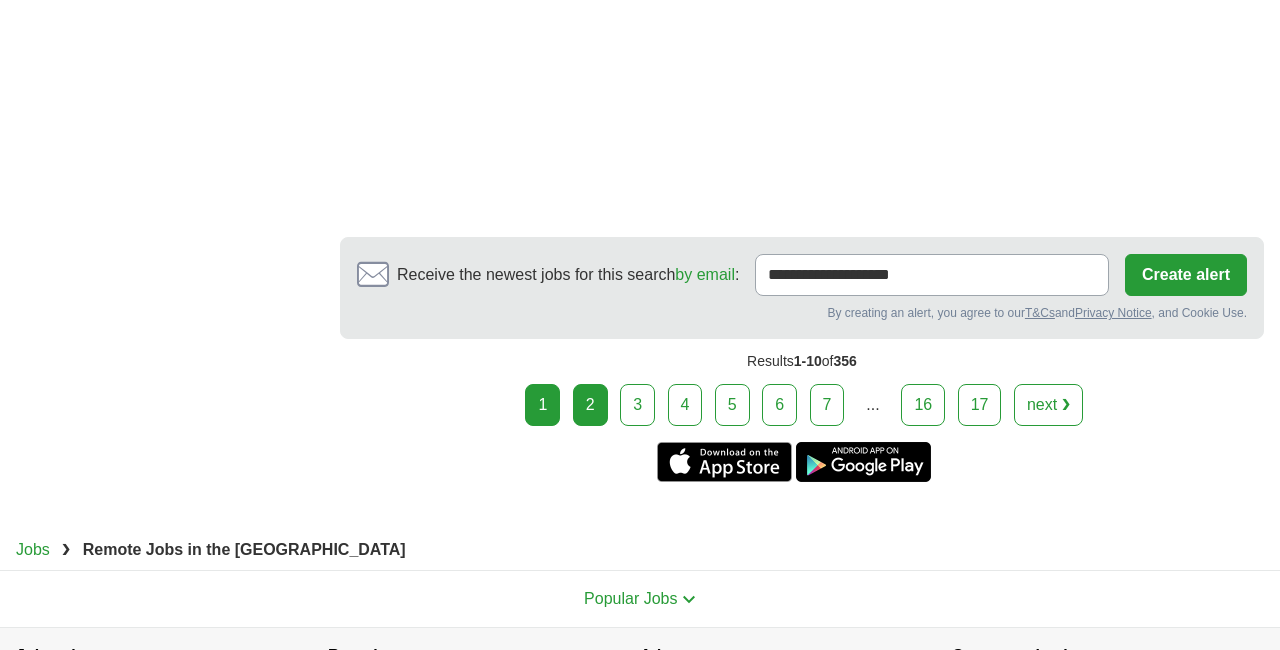 click on "2" at bounding box center (590, 405) 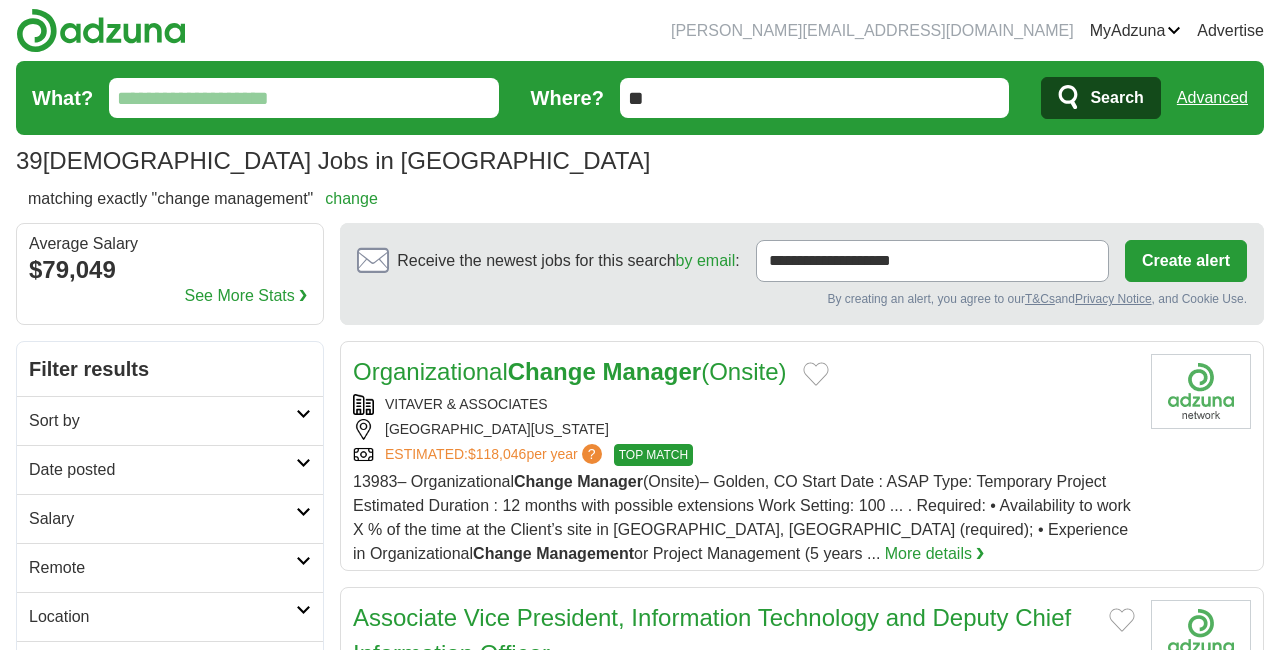 scroll, scrollTop: 0, scrollLeft: 0, axis: both 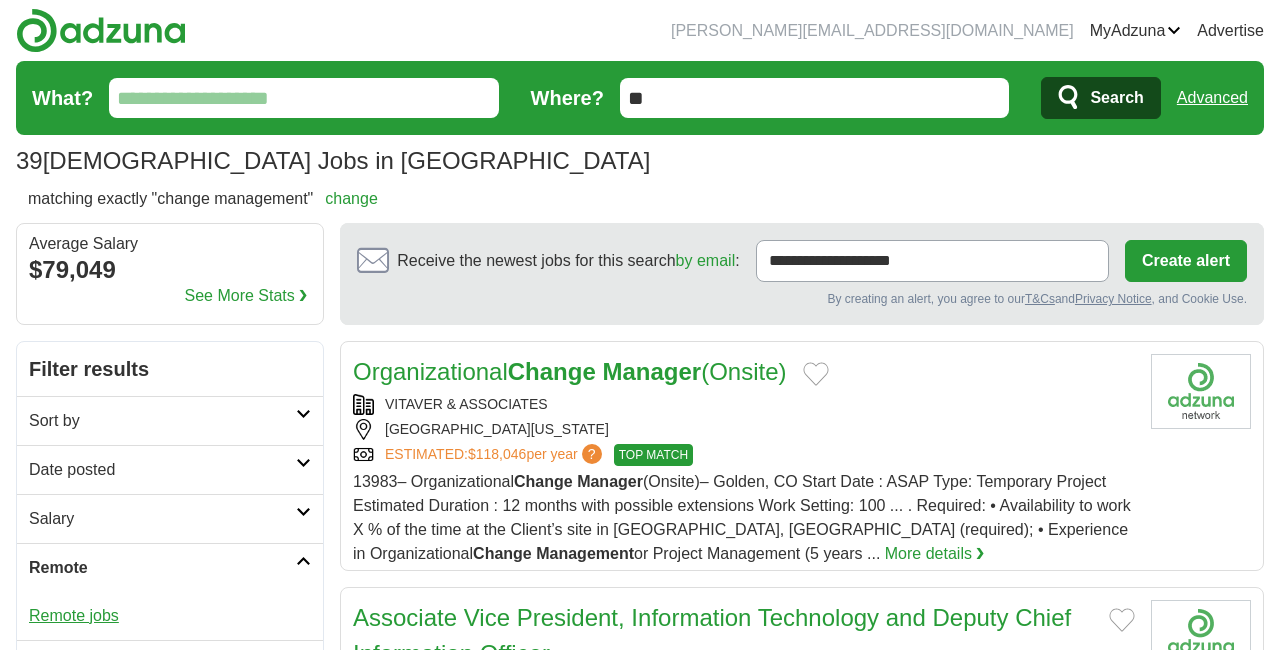 click on "Remote jobs" at bounding box center [74, 615] 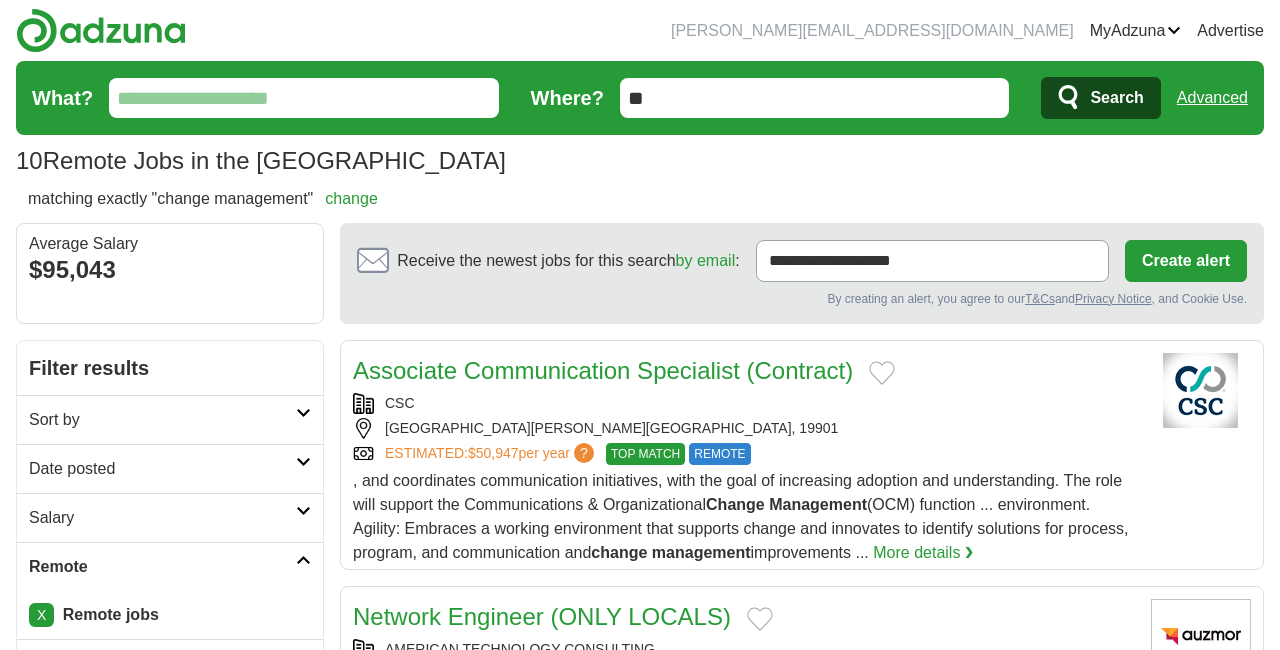 scroll, scrollTop: 0, scrollLeft: 0, axis: both 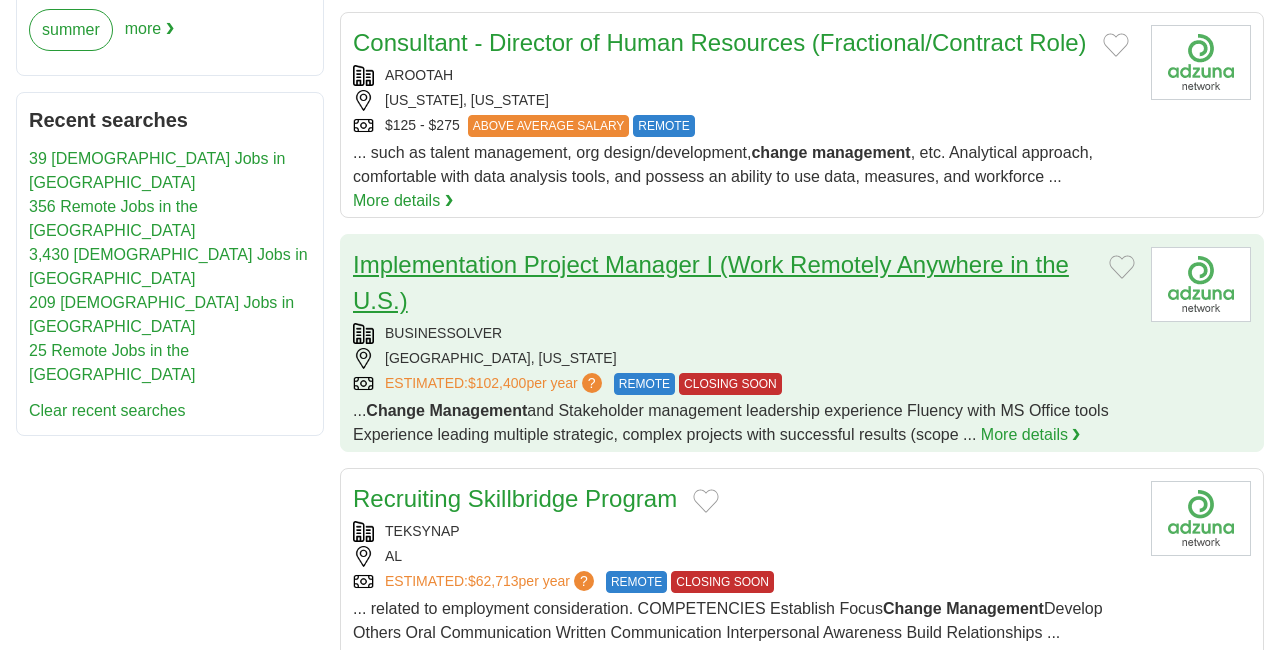 click on "Implementation Project Manager I (Work Remotely Anywhere in the U.S.)" at bounding box center [711, 282] 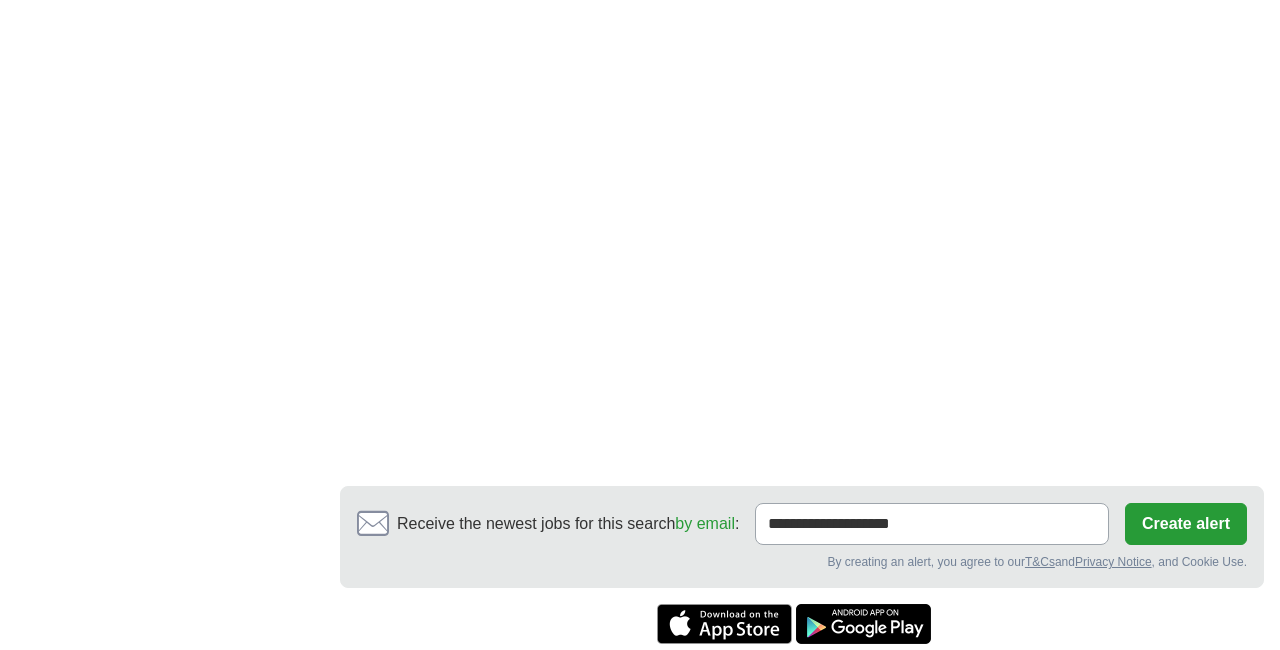 scroll, scrollTop: 3631, scrollLeft: 0, axis: vertical 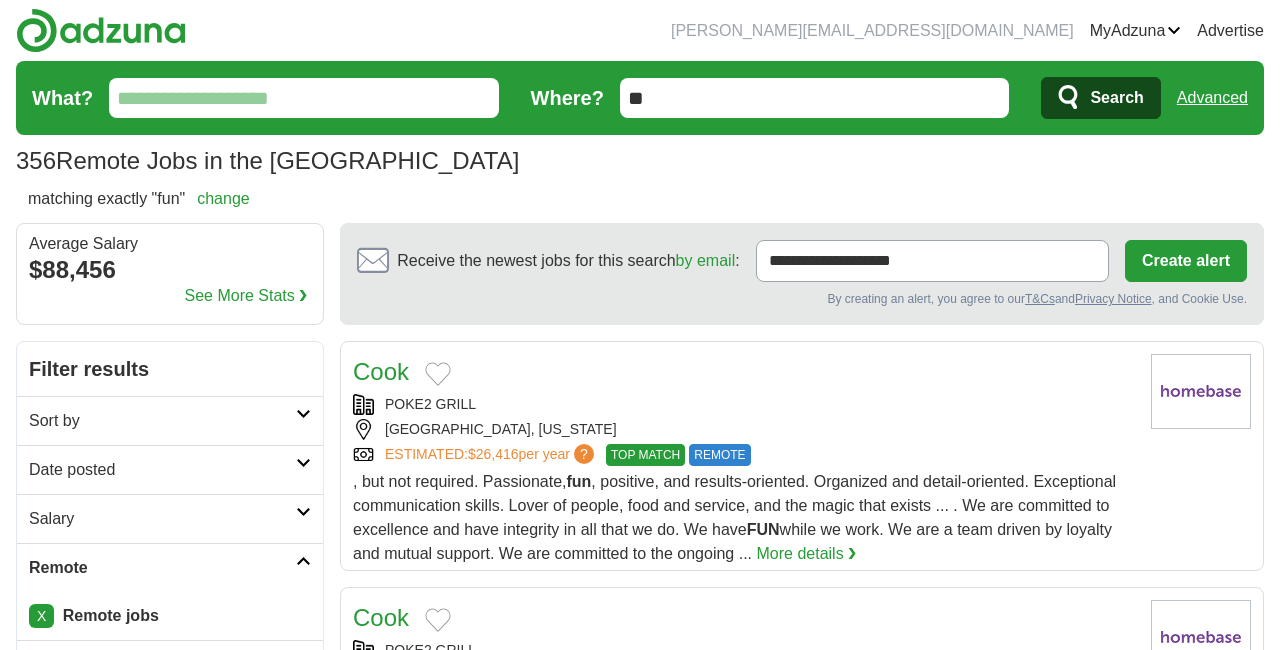 click on "Date posted" at bounding box center [162, 470] 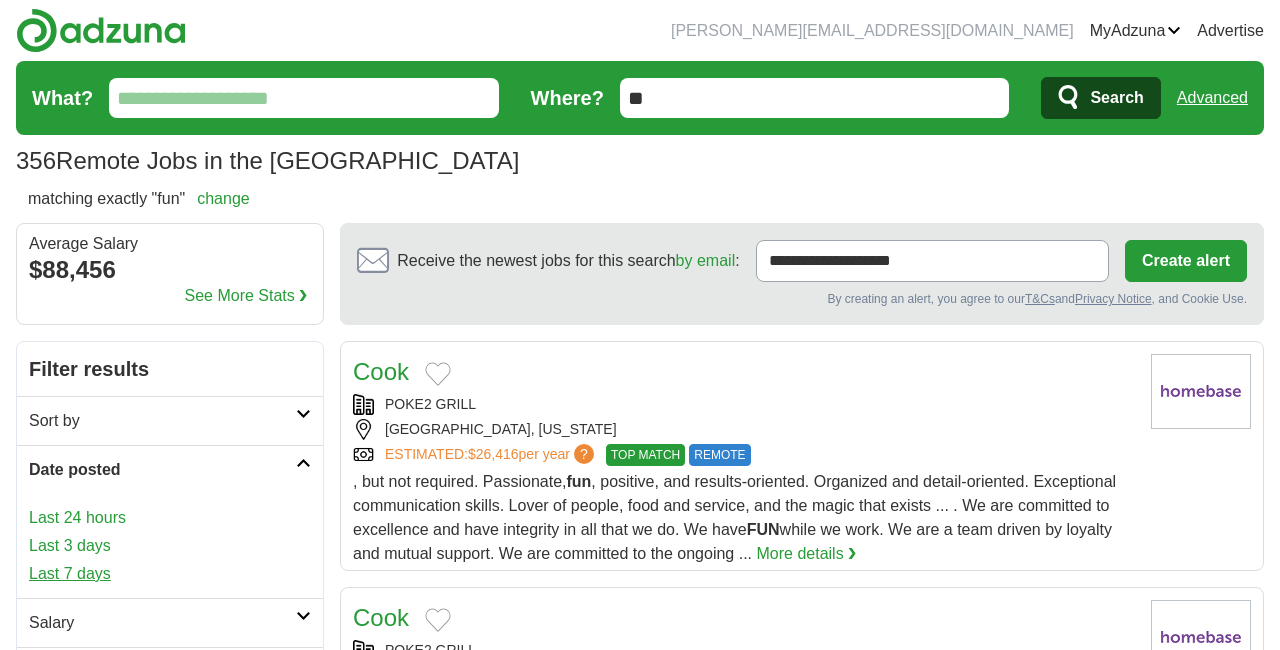 click on "Last 7 days" at bounding box center [170, 574] 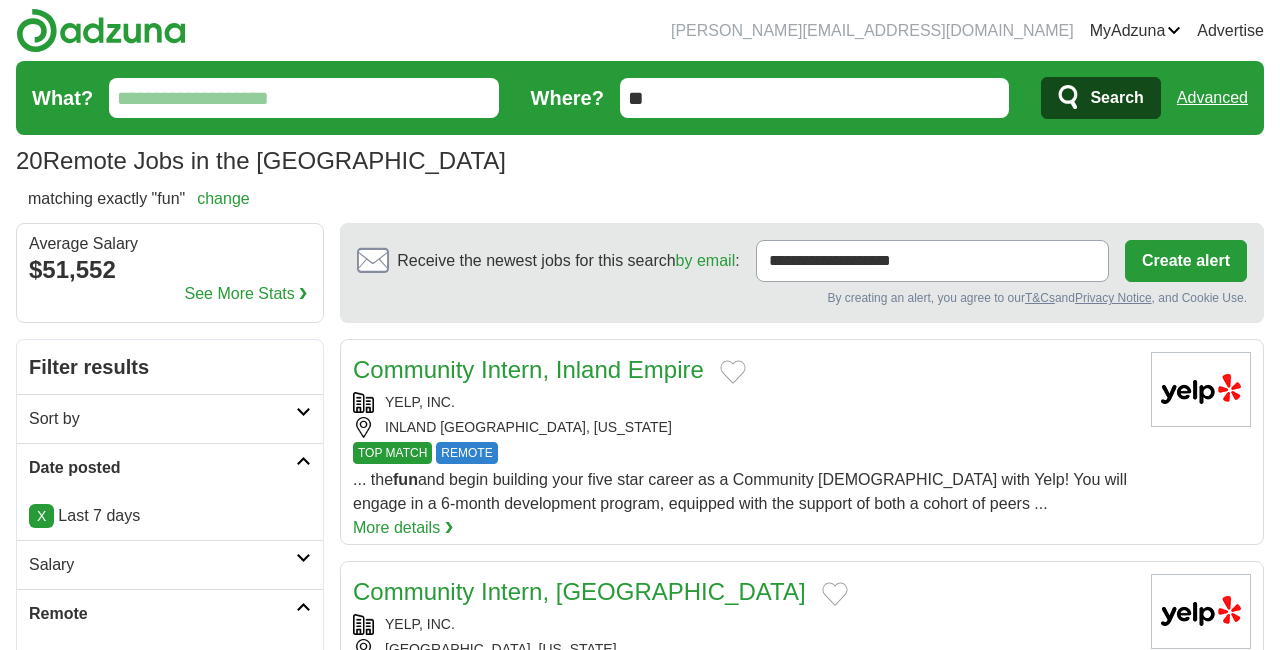 scroll, scrollTop: 0, scrollLeft: 0, axis: both 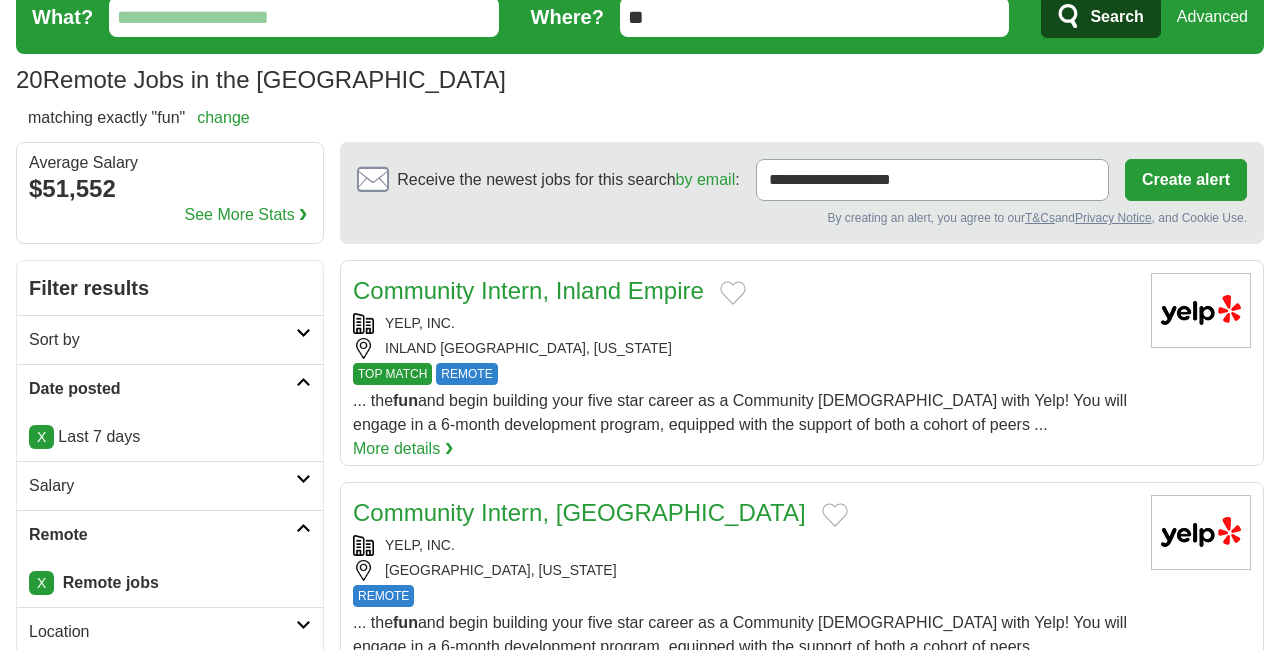 click on "Advanced" at bounding box center [1212, 17] 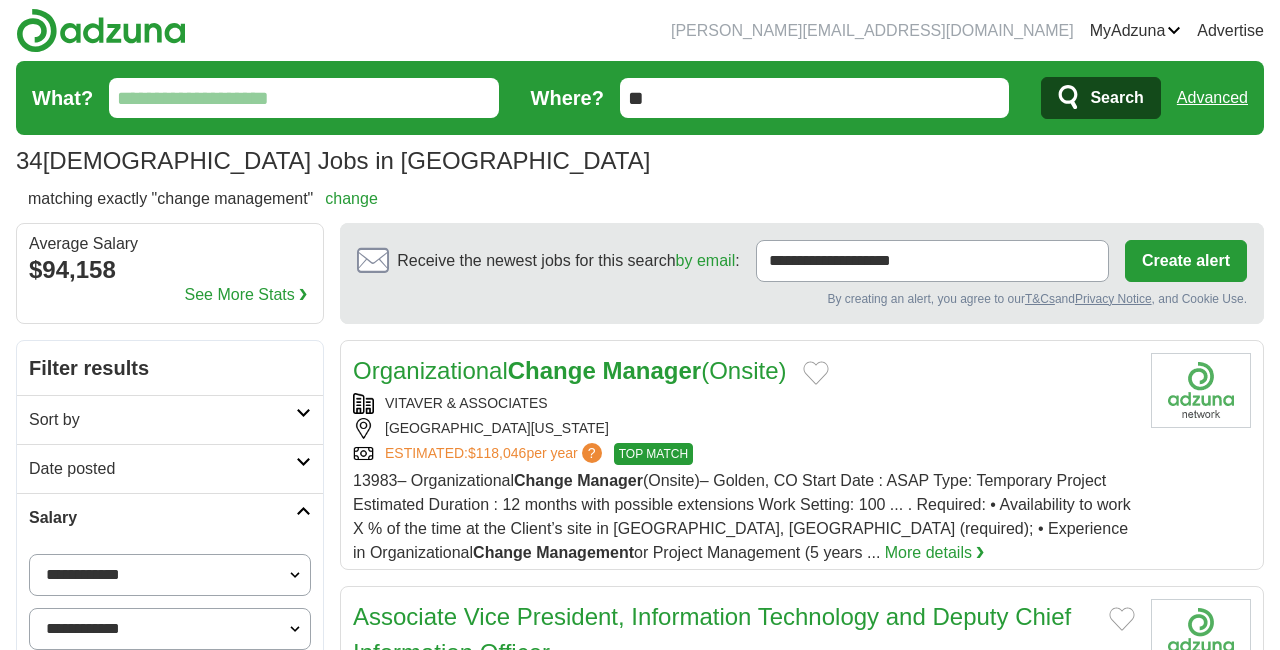scroll, scrollTop: 0, scrollLeft: 0, axis: both 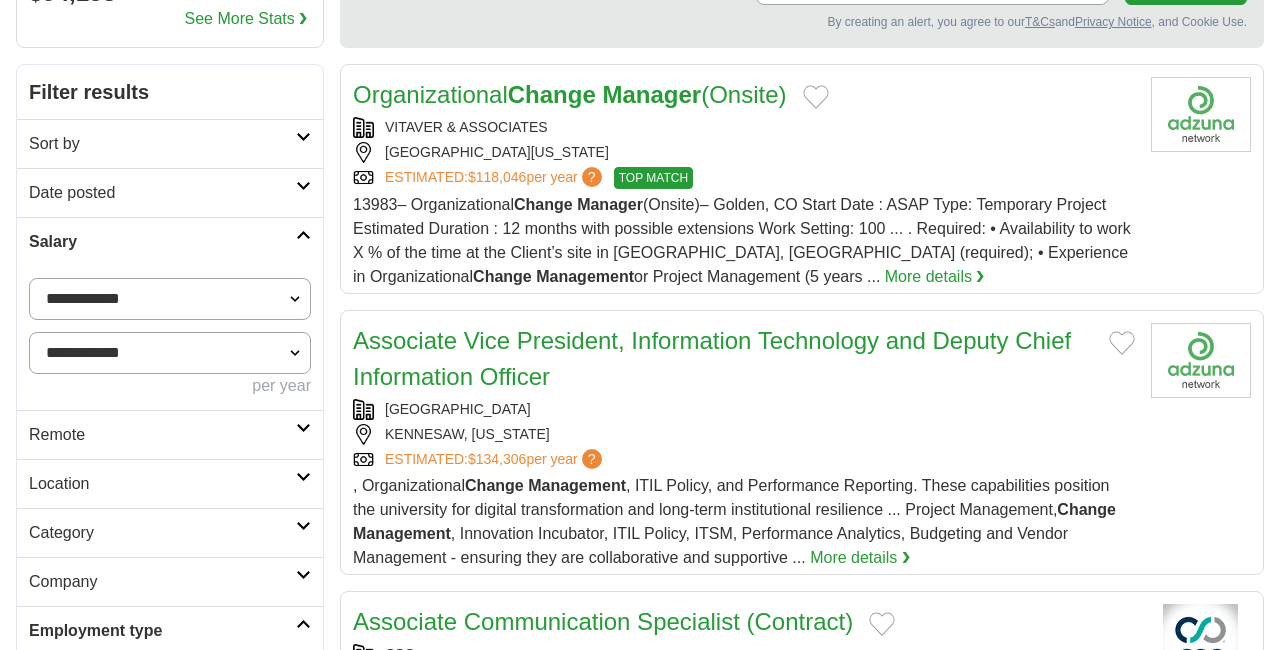 click on "Remote" at bounding box center (170, 434) 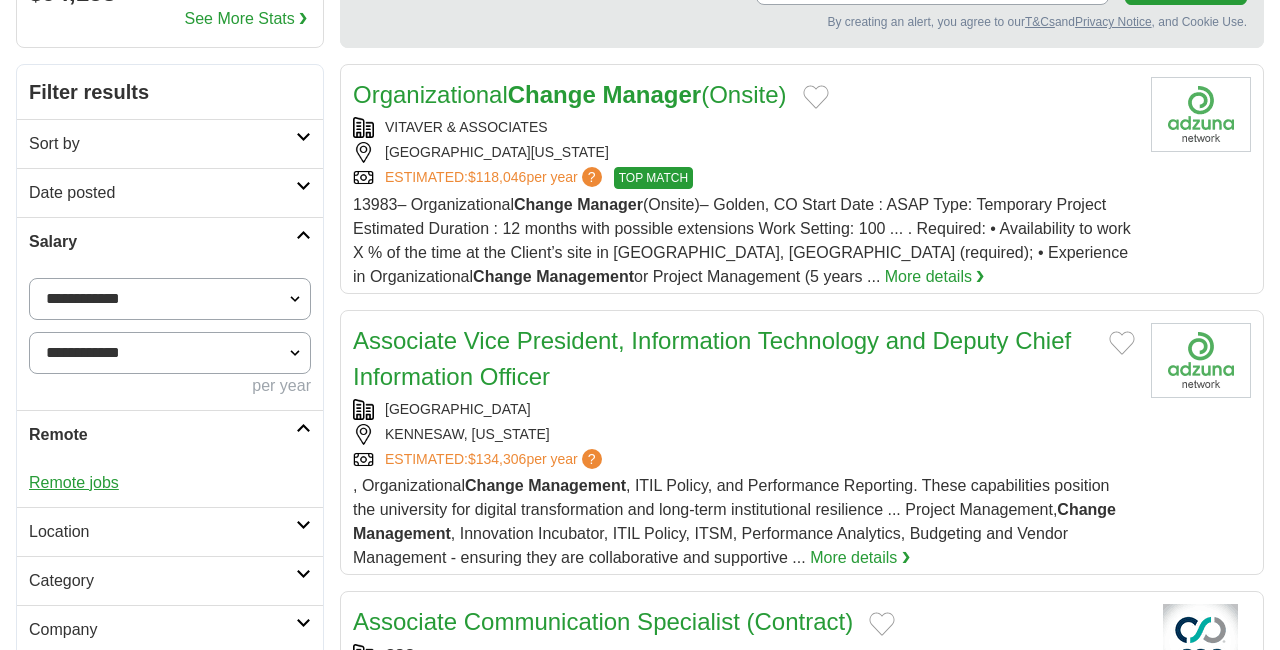 click on "Remote jobs" at bounding box center (74, 482) 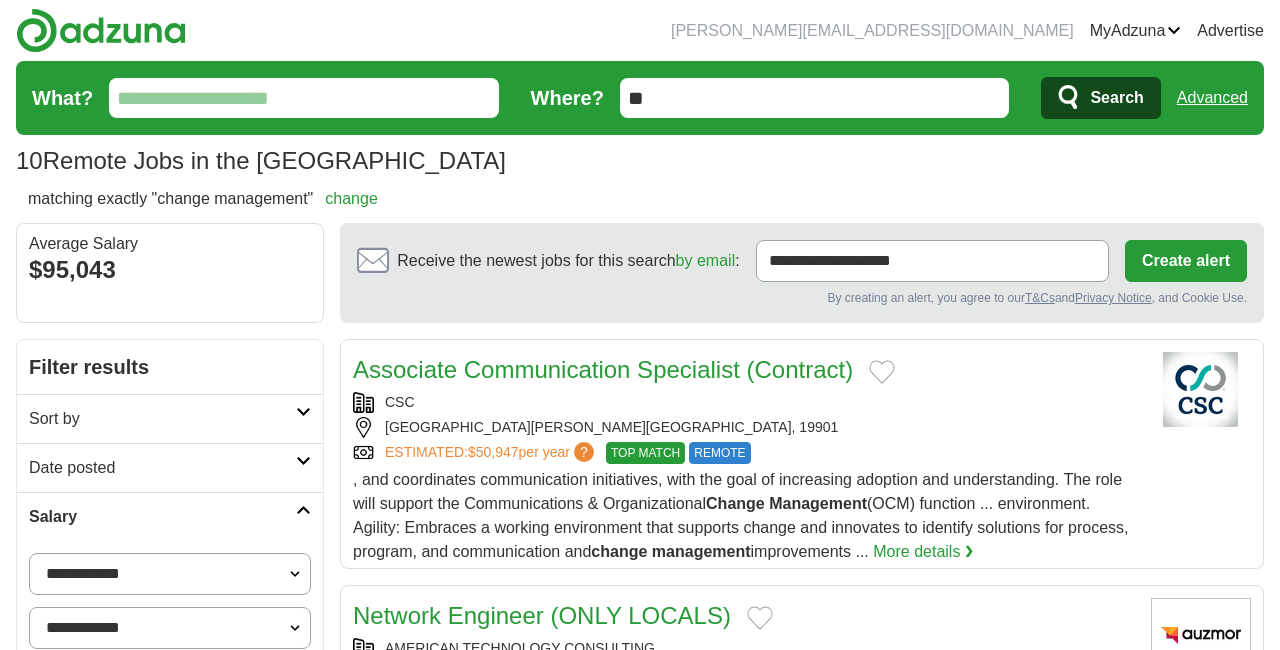 scroll, scrollTop: 0, scrollLeft: 0, axis: both 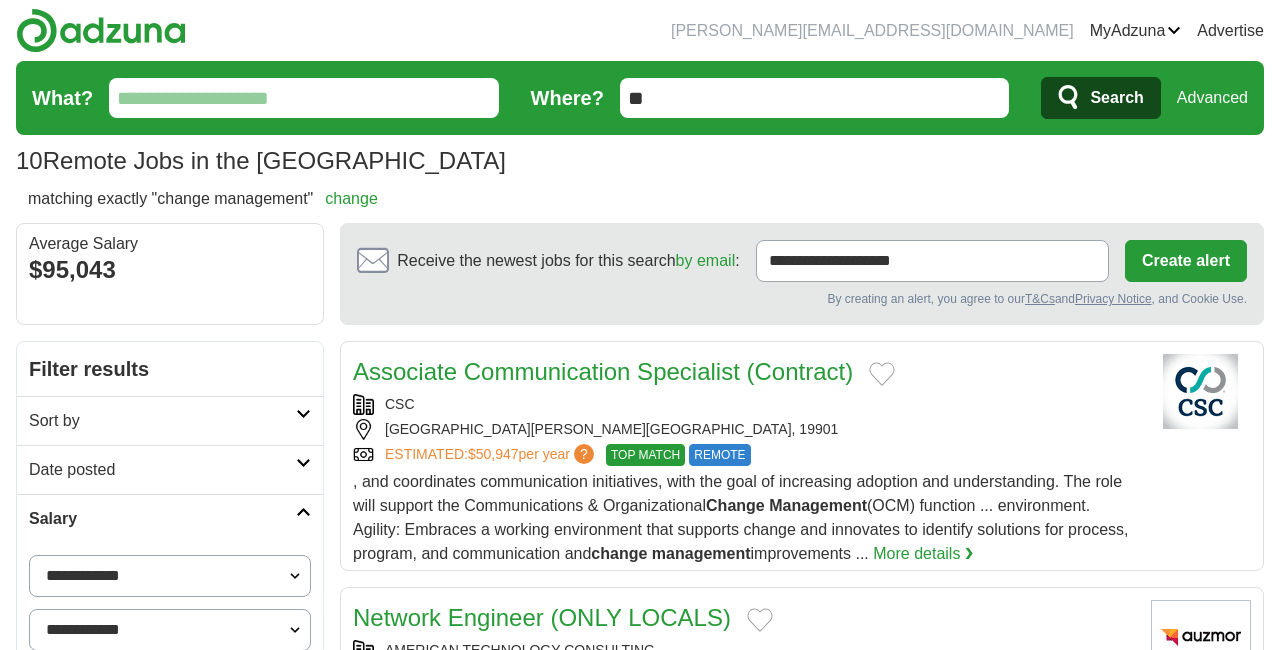click on "Advanced" at bounding box center (1212, 98) 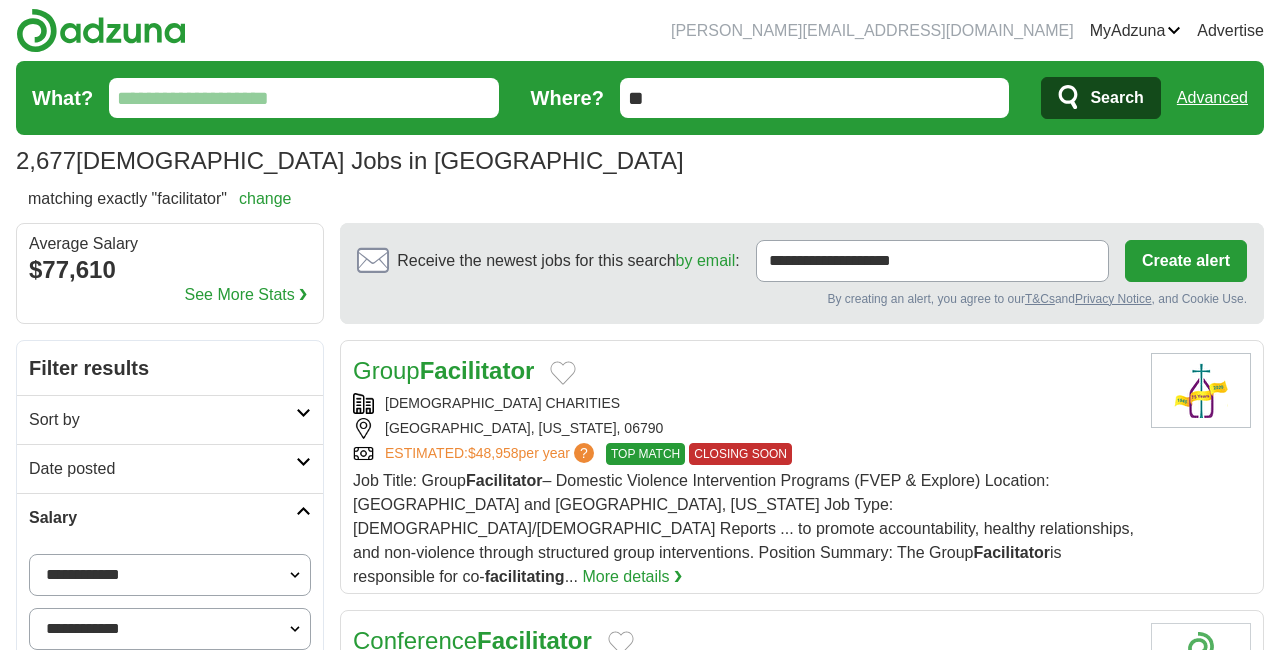 scroll, scrollTop: 0, scrollLeft: 0, axis: both 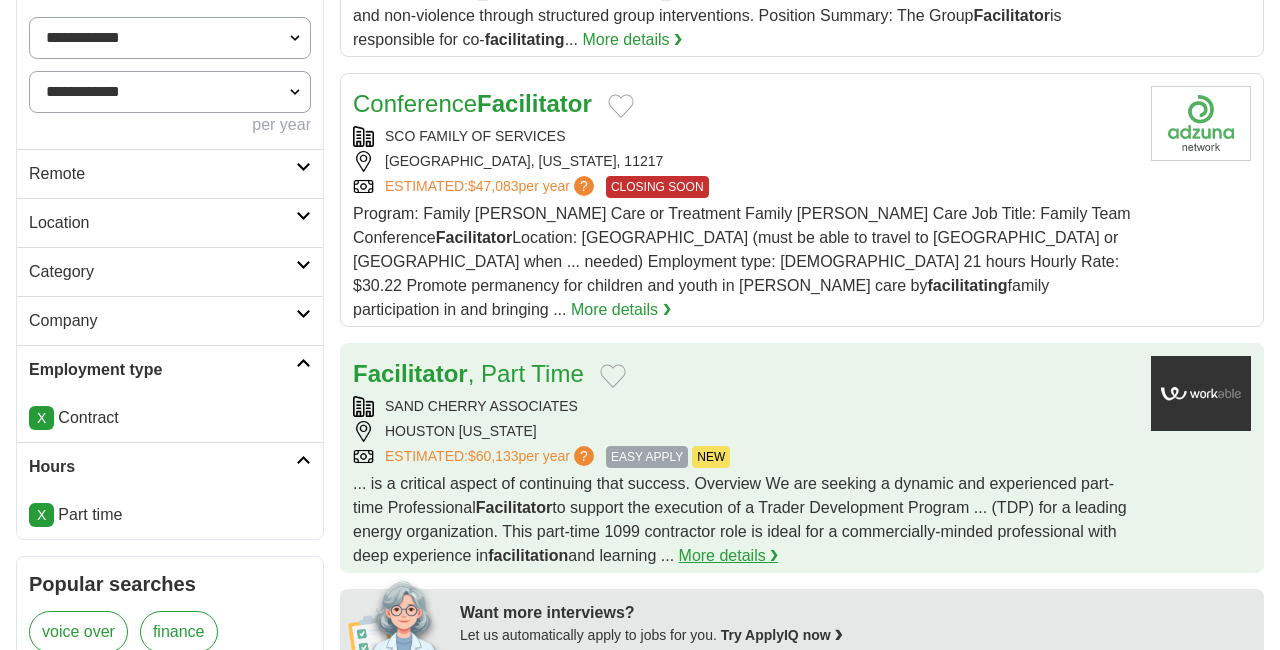 click on "More details ❯" at bounding box center (729, 556) 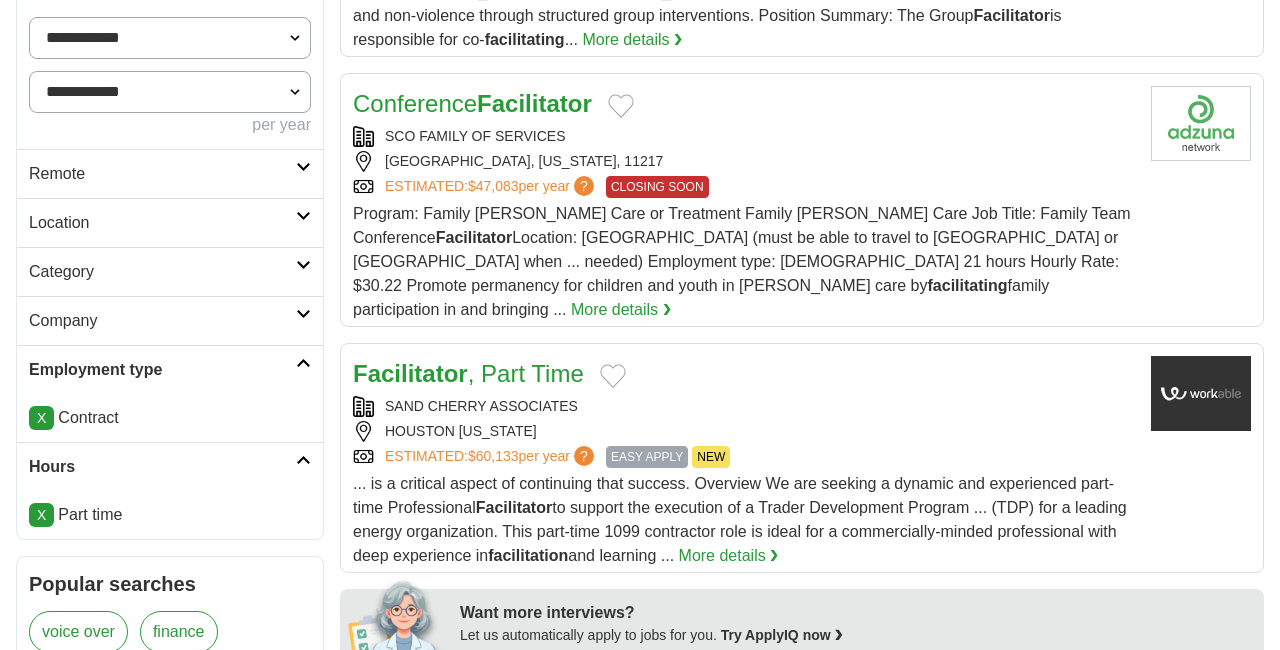 click on "Remote" at bounding box center [162, 174] 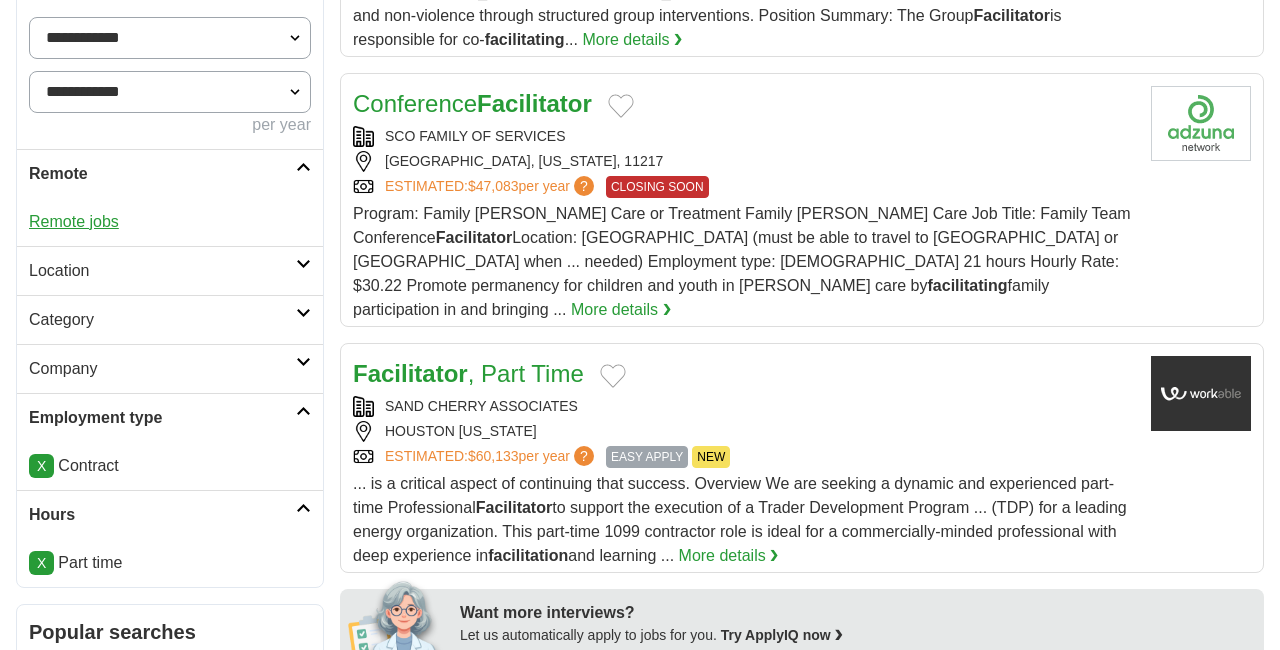click on "Remote jobs" at bounding box center [74, 221] 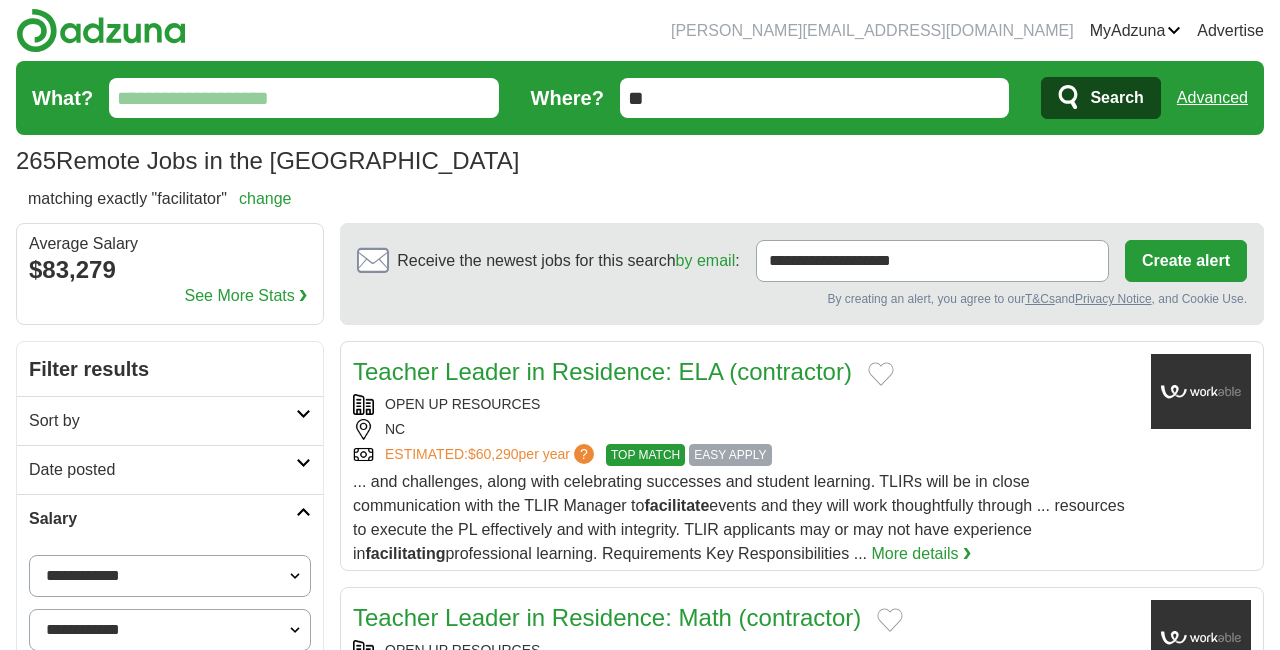 scroll, scrollTop: 0, scrollLeft: 0, axis: both 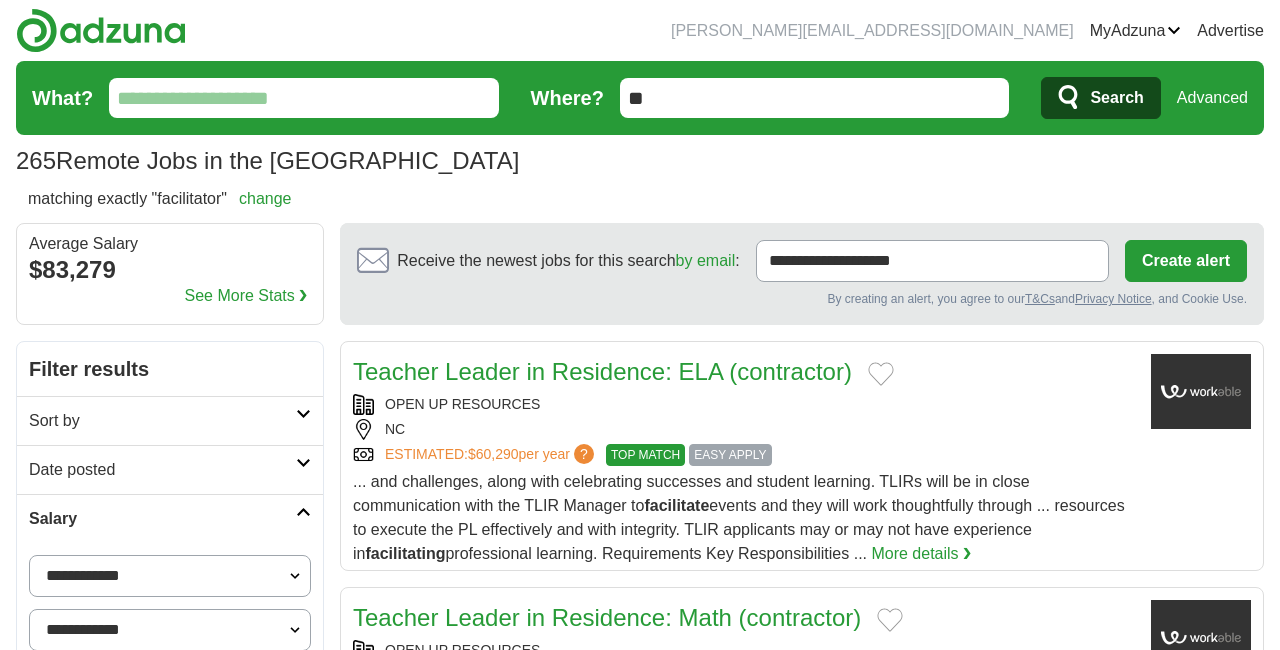 click on "Advanced" at bounding box center [1212, 98] 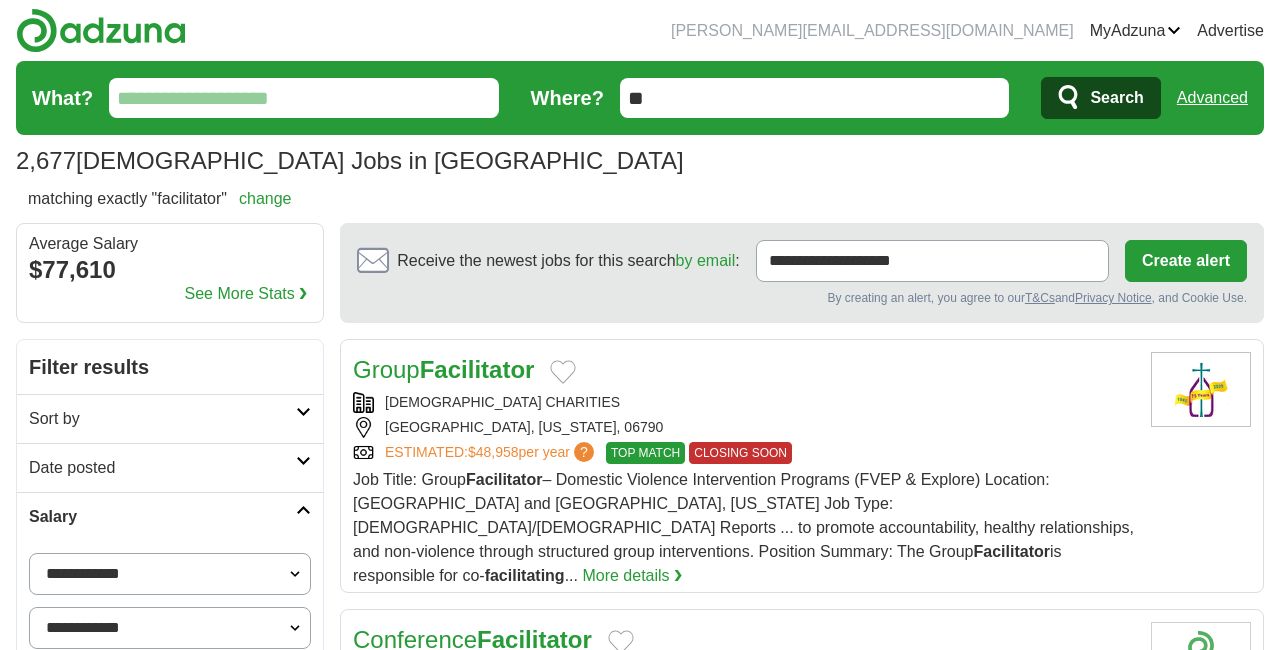 scroll, scrollTop: 0, scrollLeft: 0, axis: both 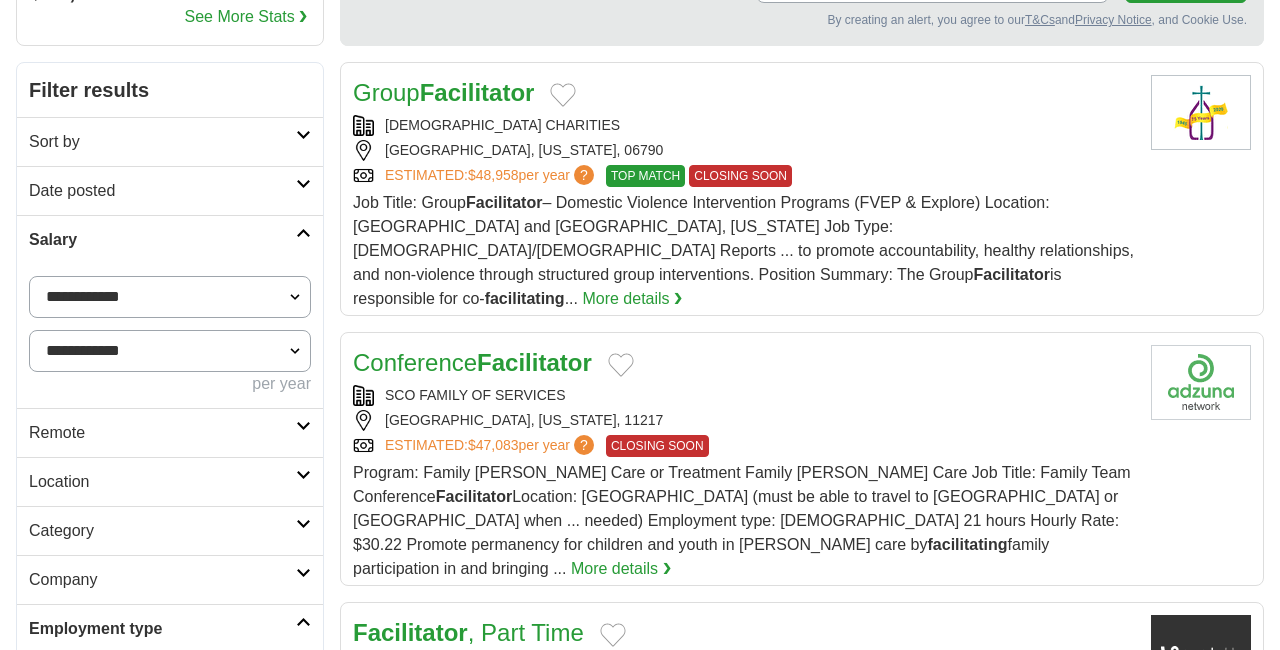 click on "Remote" at bounding box center [162, 433] 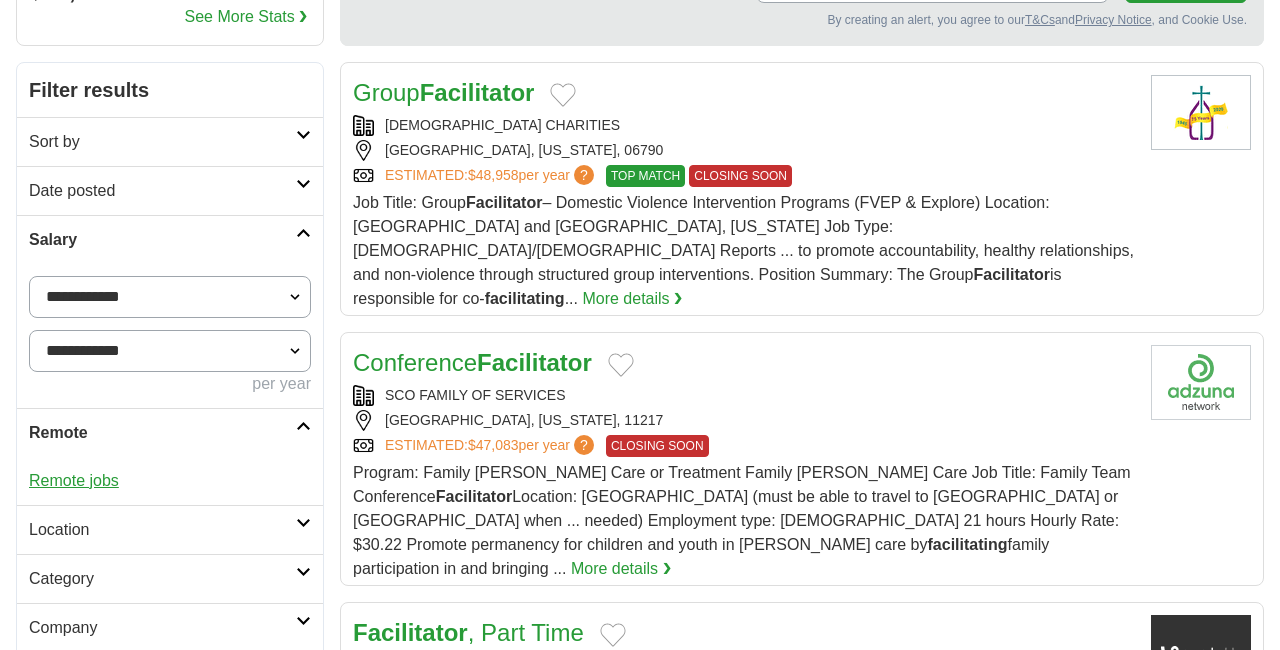 click on "Remote jobs" at bounding box center (74, 480) 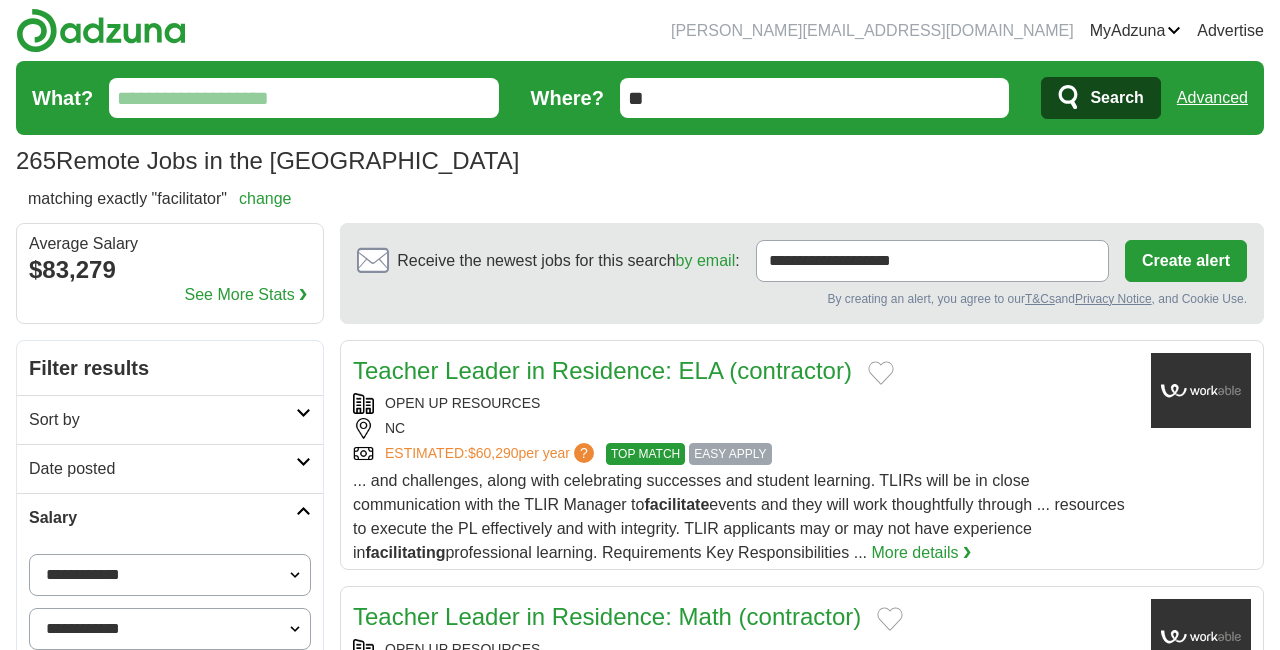 scroll, scrollTop: 0, scrollLeft: 0, axis: both 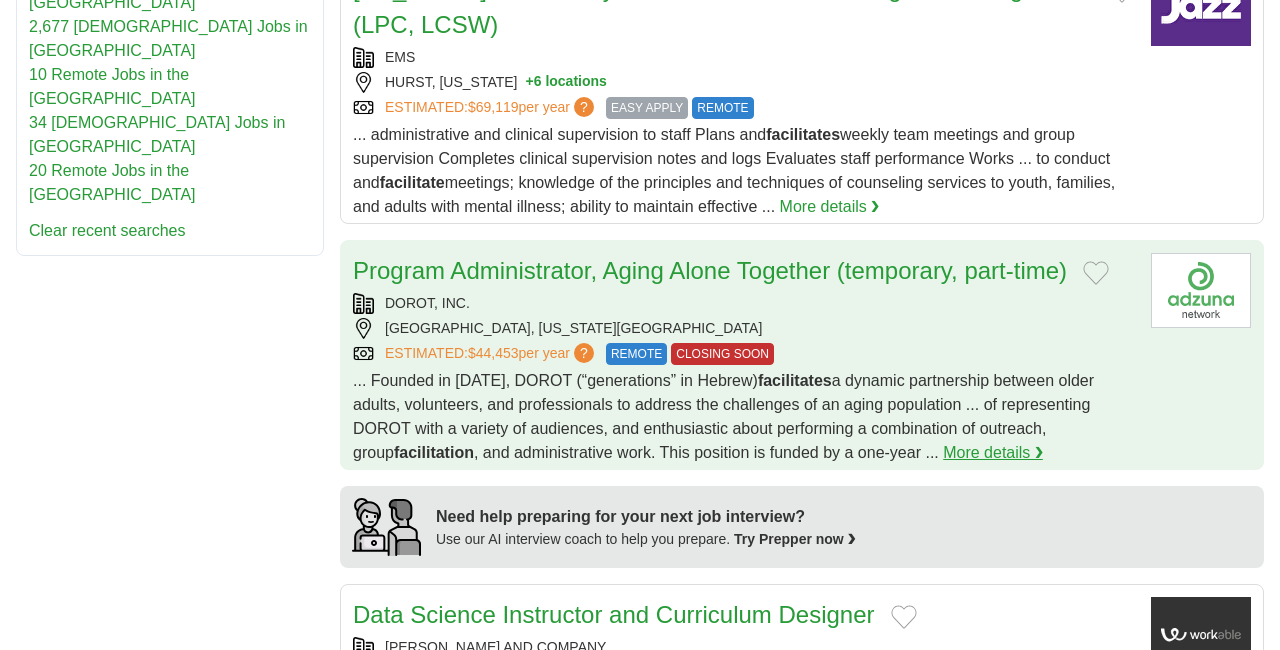click on "More details ❯" at bounding box center [993, 453] 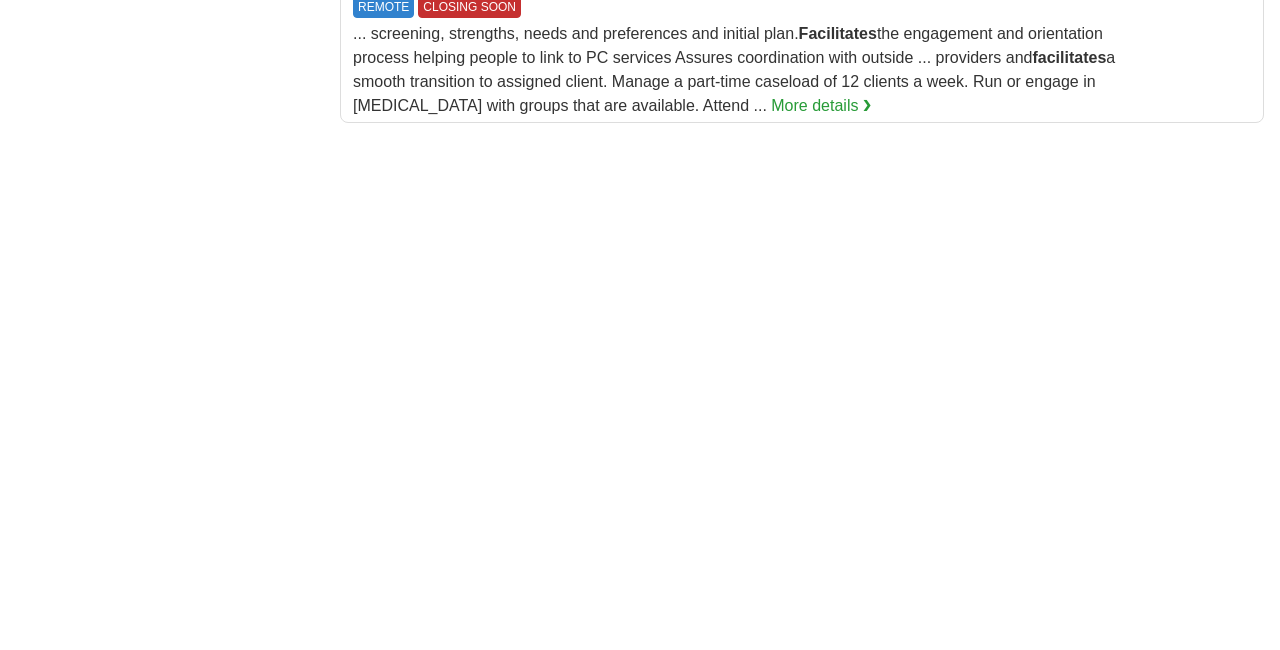 scroll, scrollTop: 2941, scrollLeft: 0, axis: vertical 